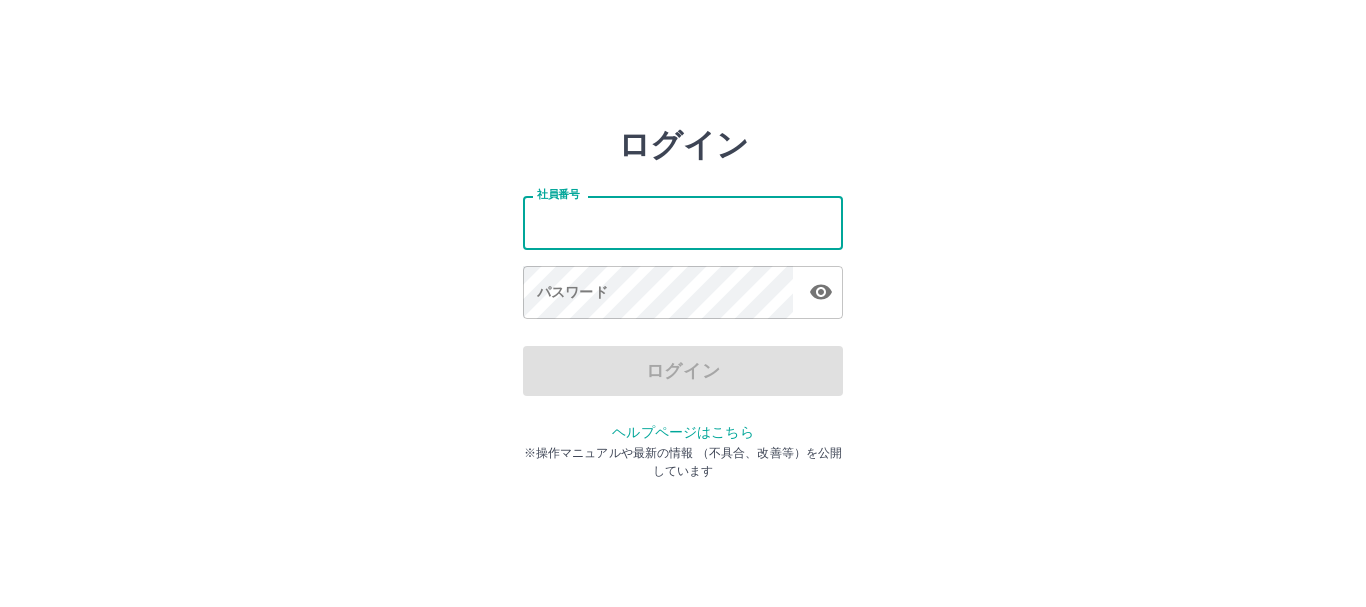 scroll, scrollTop: 0, scrollLeft: 0, axis: both 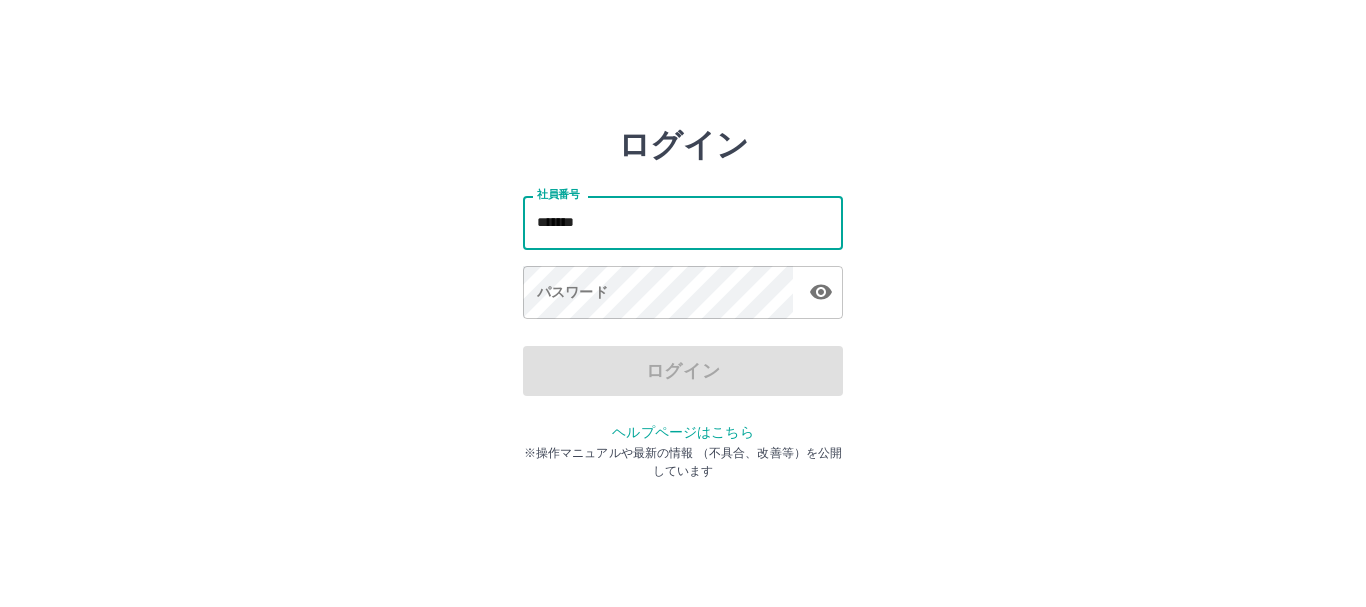 type on "*******" 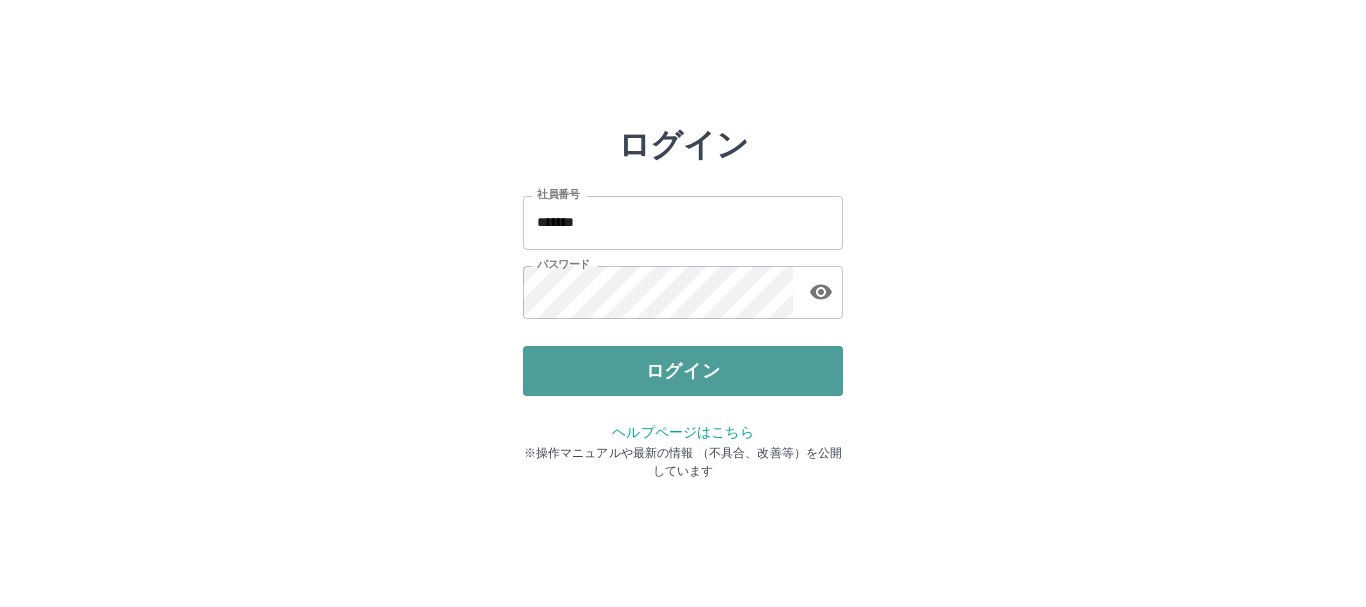 click on "ログイン" at bounding box center [683, 371] 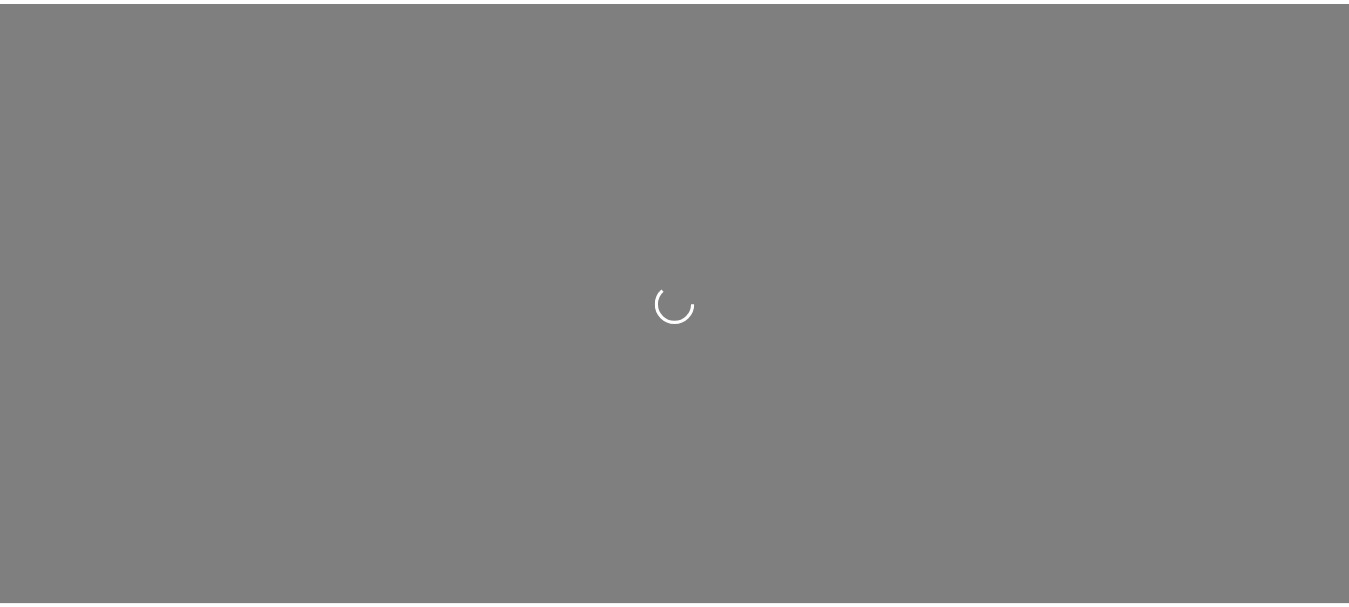 scroll, scrollTop: 0, scrollLeft: 0, axis: both 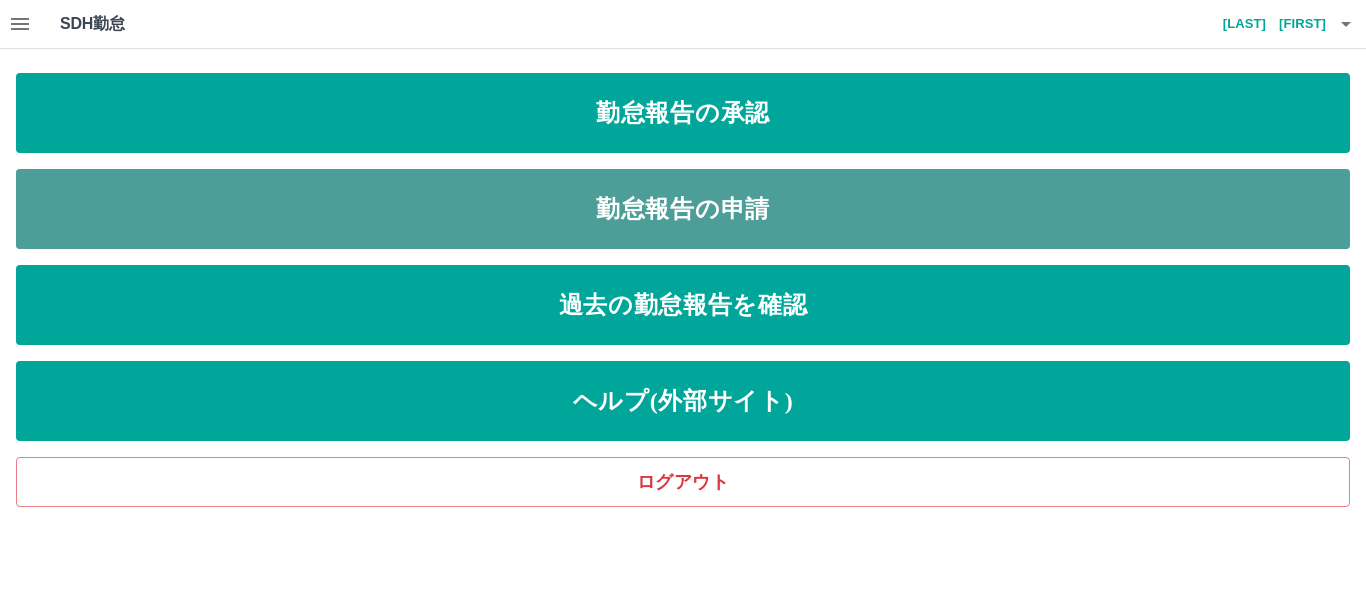 click on "勤怠報告の申請" at bounding box center (683, 209) 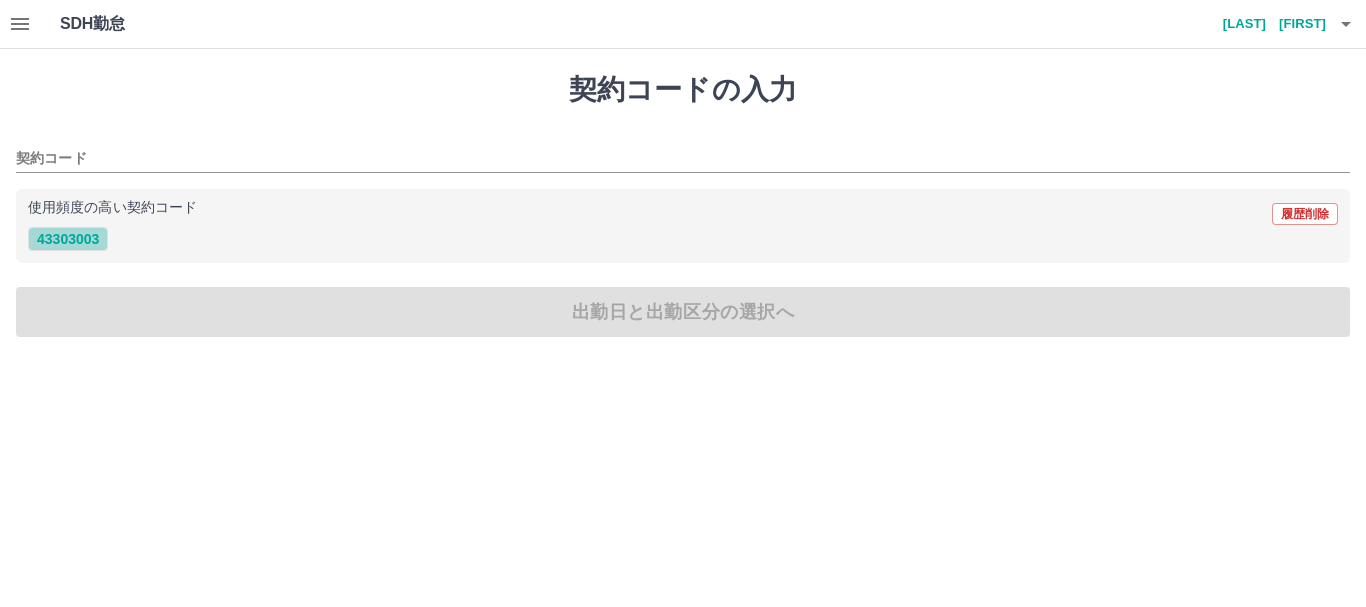 click on "43303003" at bounding box center (68, 239) 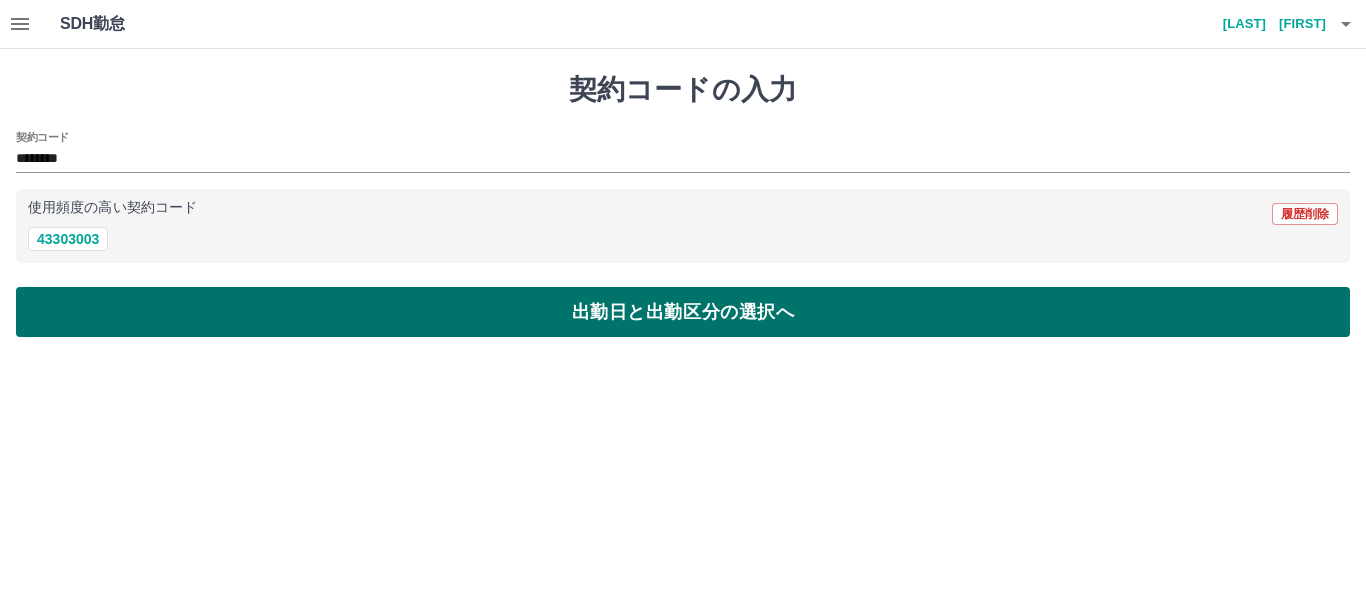 click on "出勤日と出勤区分の選択へ" at bounding box center (683, 312) 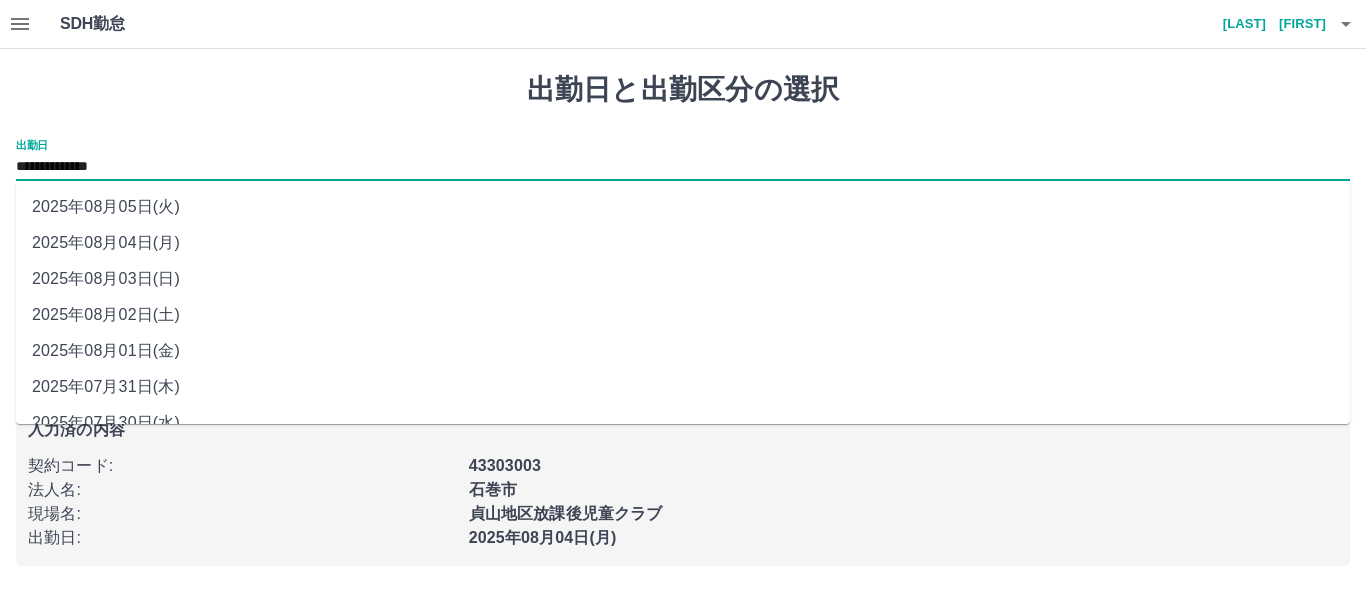 click on "**********" at bounding box center (683, 167) 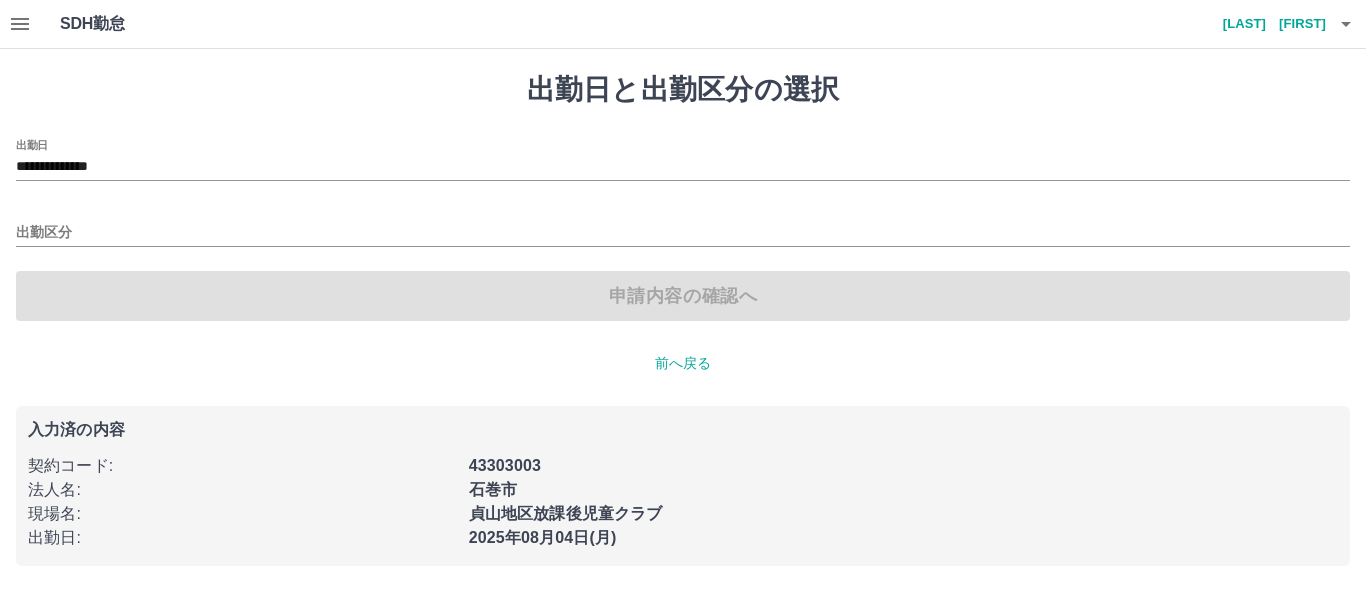 click on "**********" at bounding box center [683, 319] 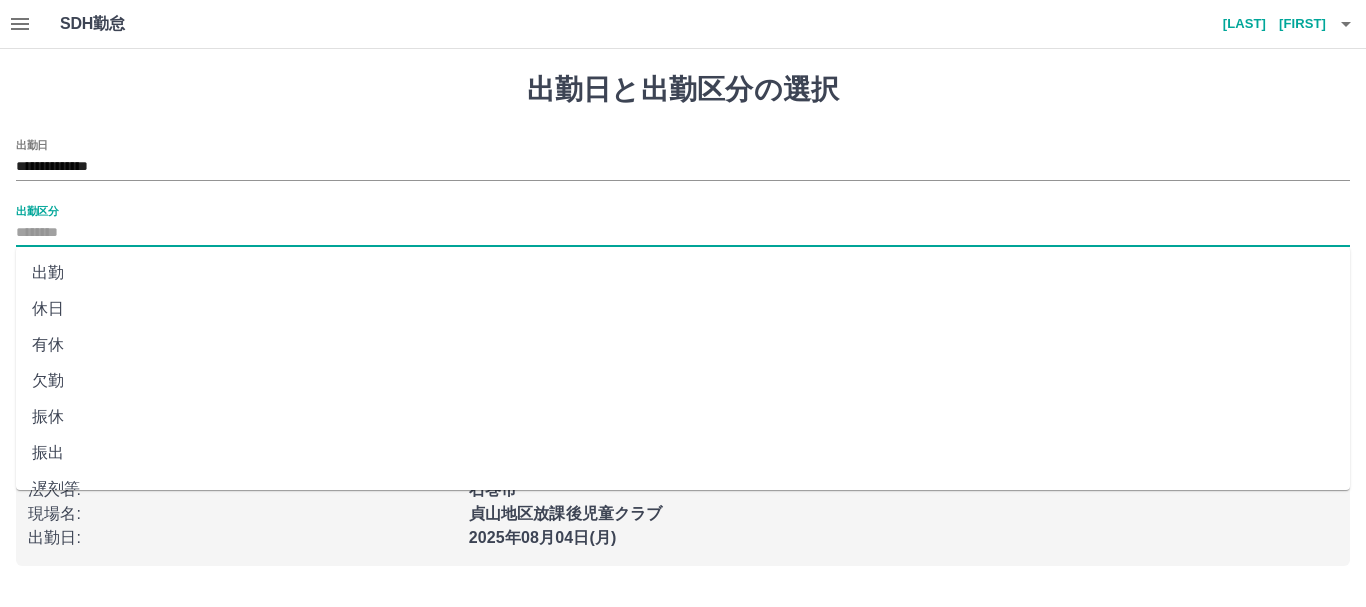 click on "出勤区分" at bounding box center (683, 233) 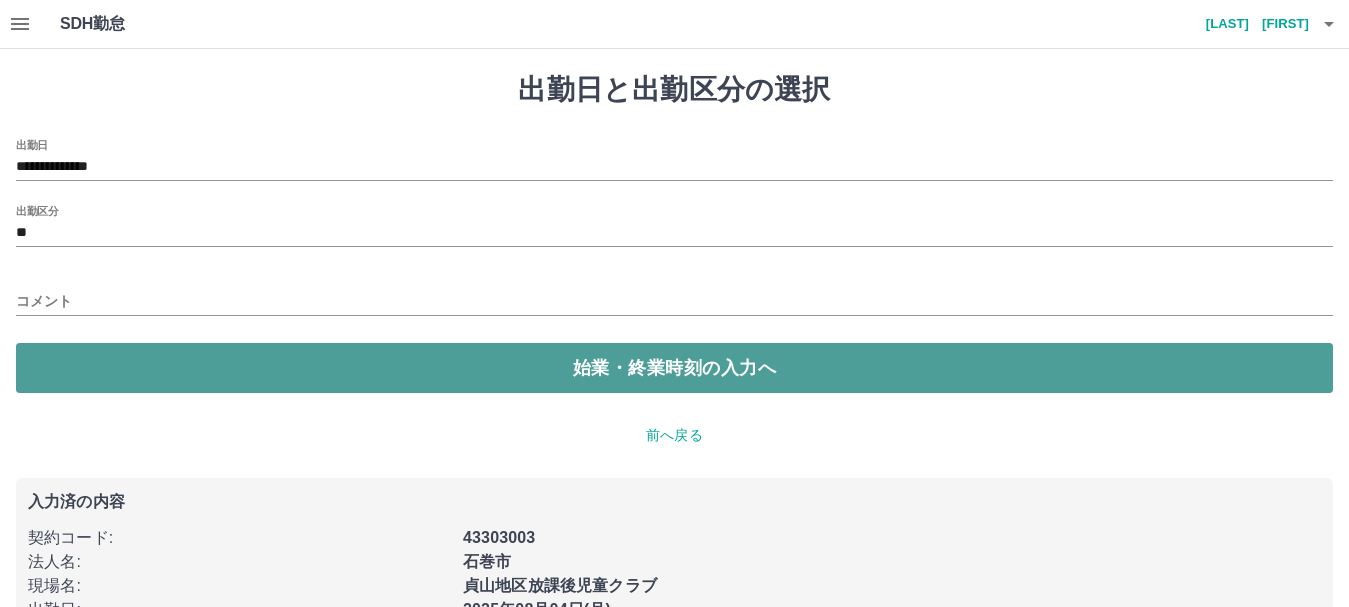 click on "始業・終業時刻の入力へ" at bounding box center [674, 368] 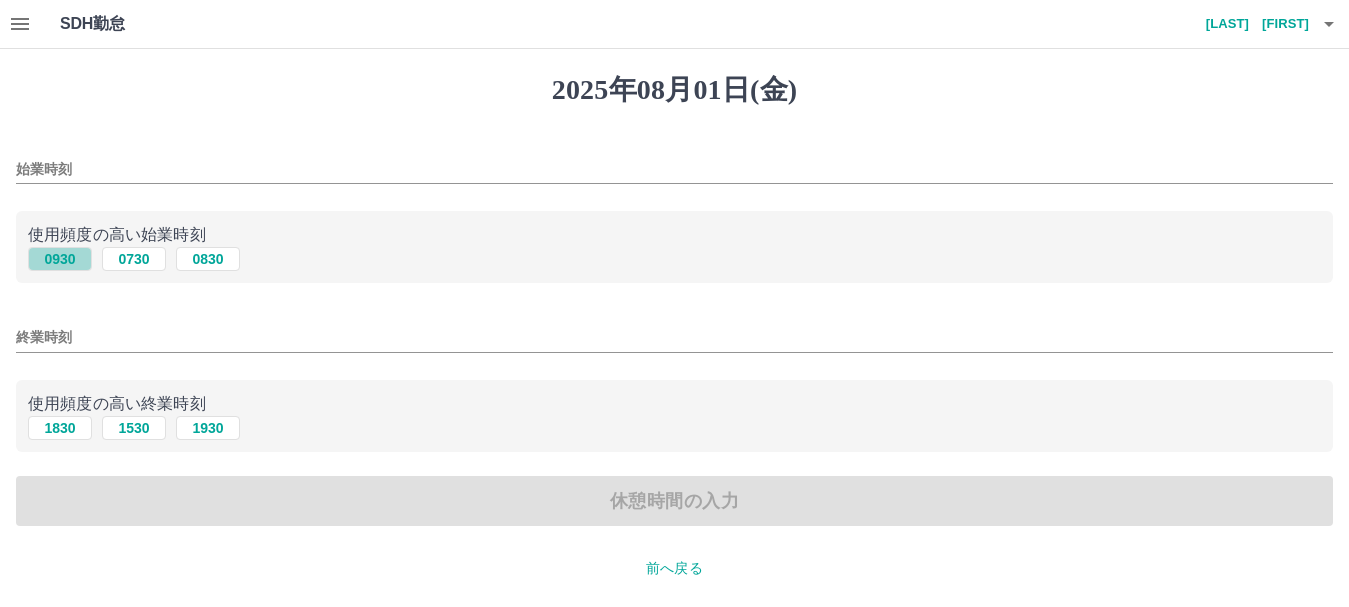 click on "0930" at bounding box center [60, 259] 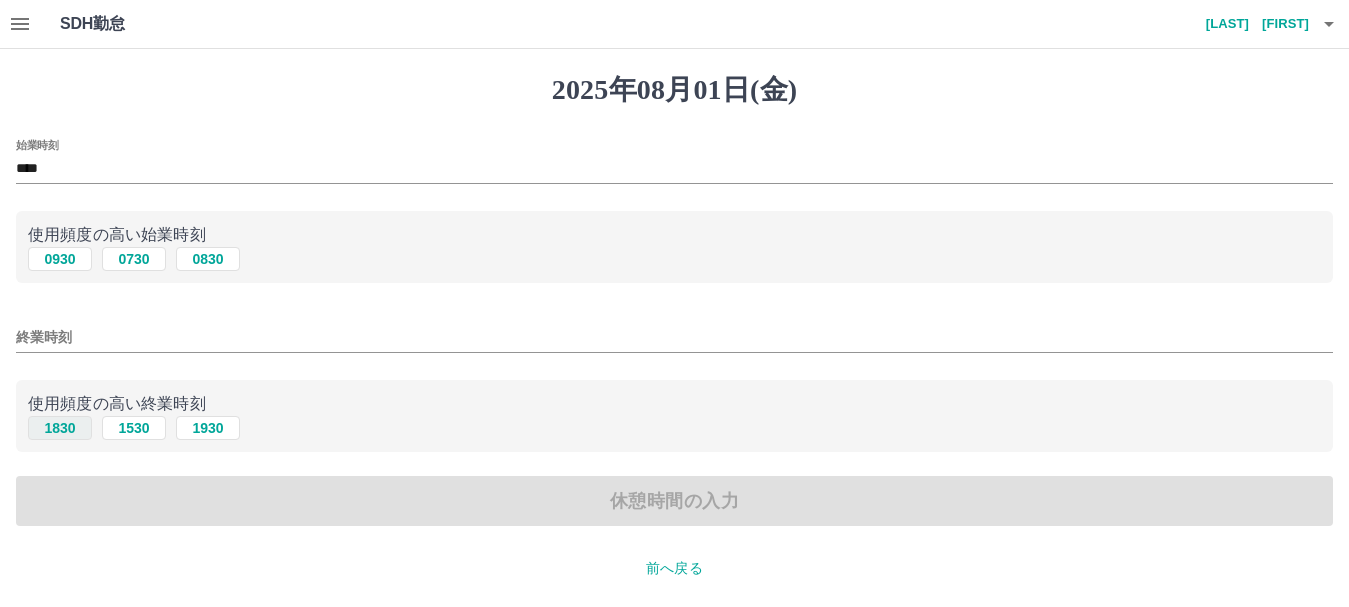 click on "1830" at bounding box center (60, 428) 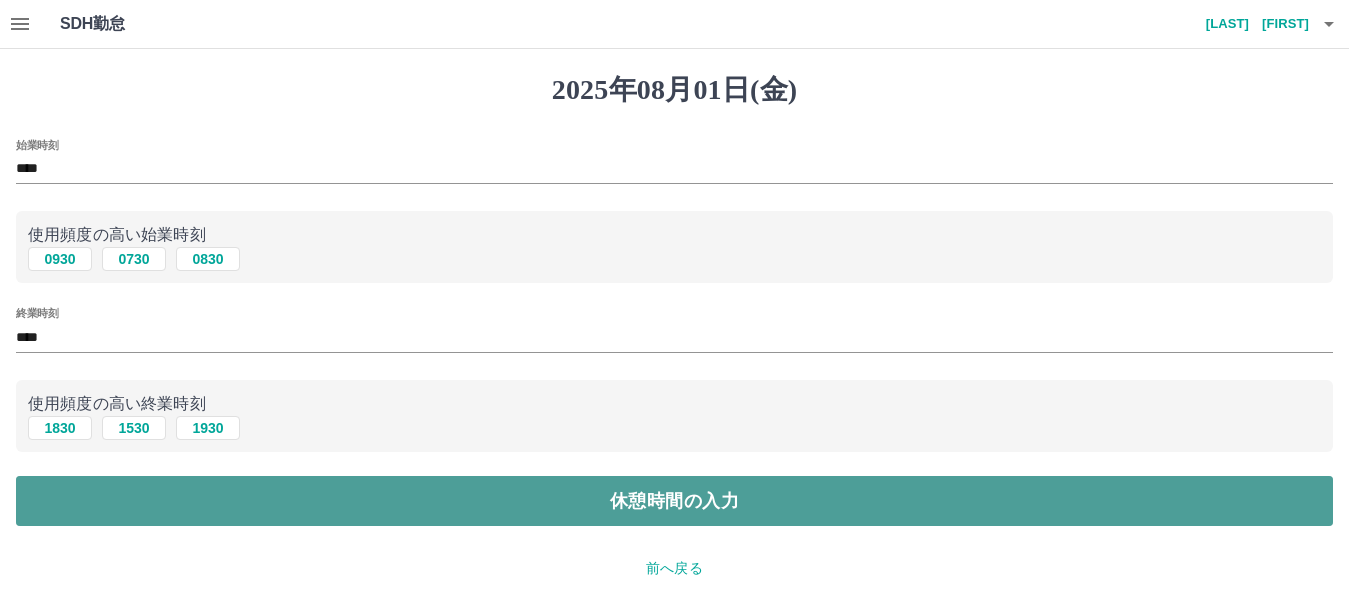 click on "休憩時間の入力" at bounding box center (674, 501) 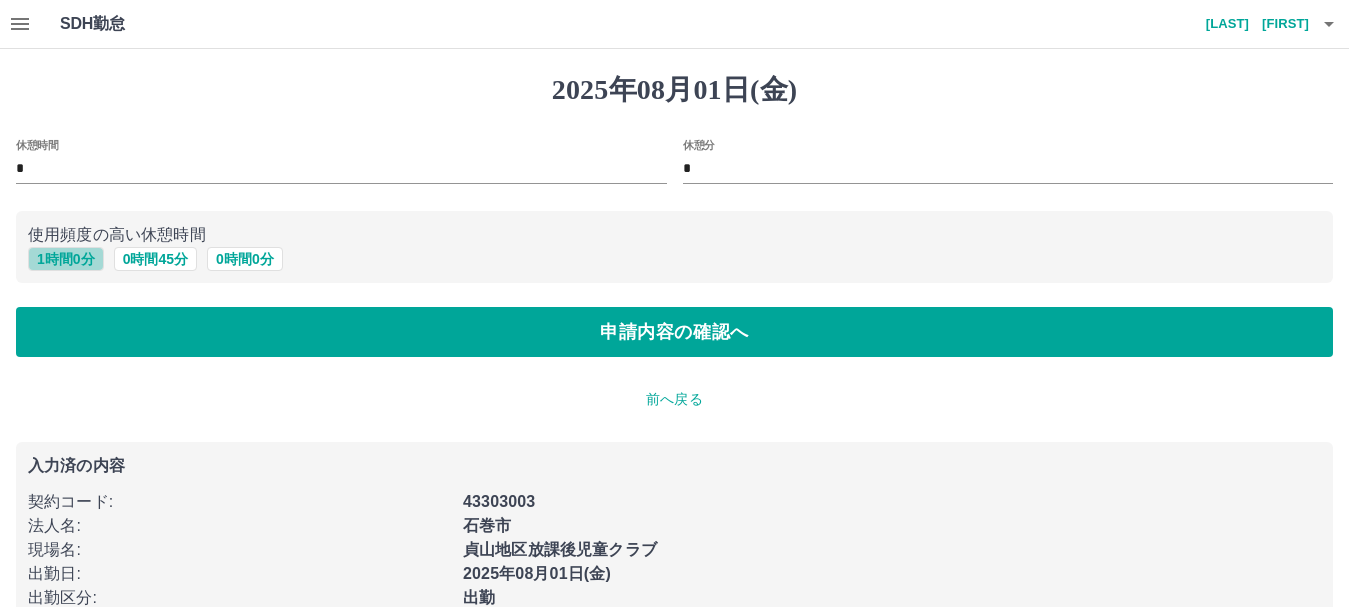 click on "1 時間 0 分" at bounding box center [66, 259] 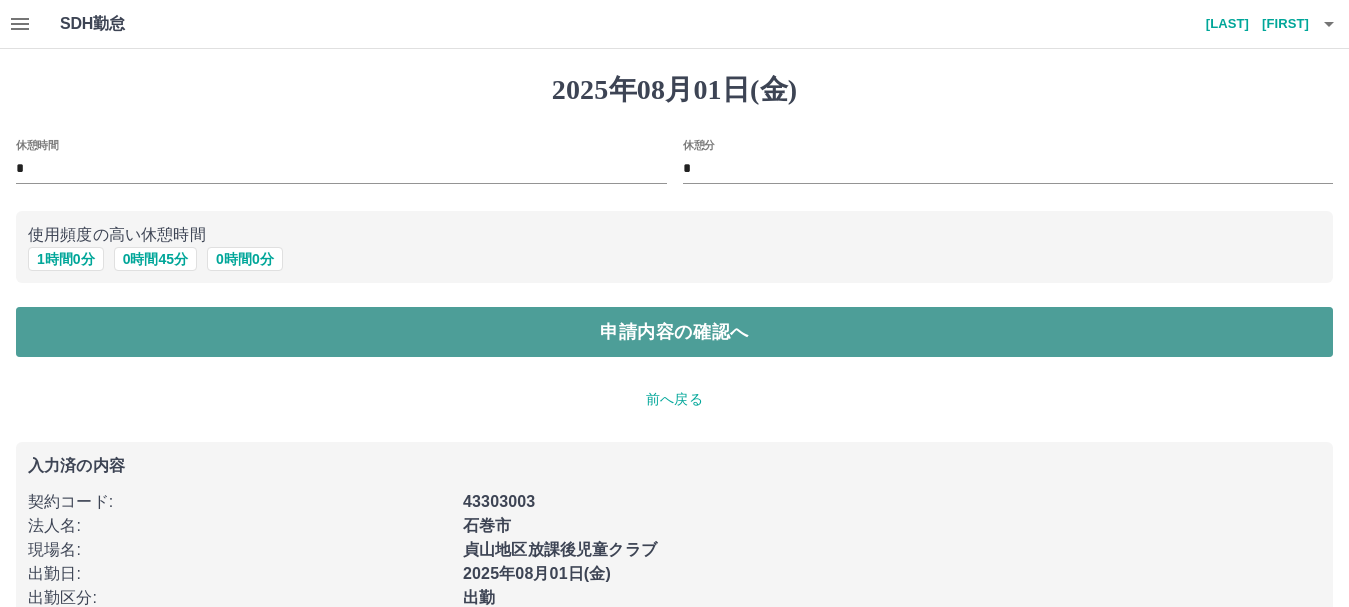 click on "申請内容の確認へ" at bounding box center [674, 332] 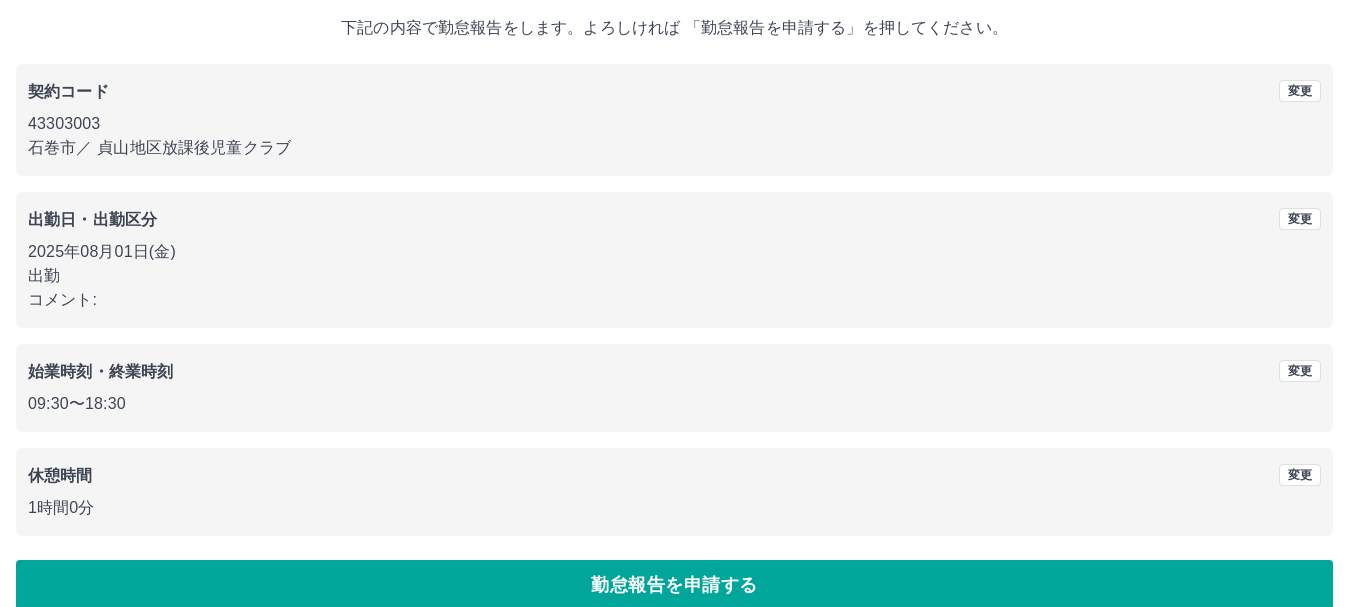 scroll, scrollTop: 142, scrollLeft: 0, axis: vertical 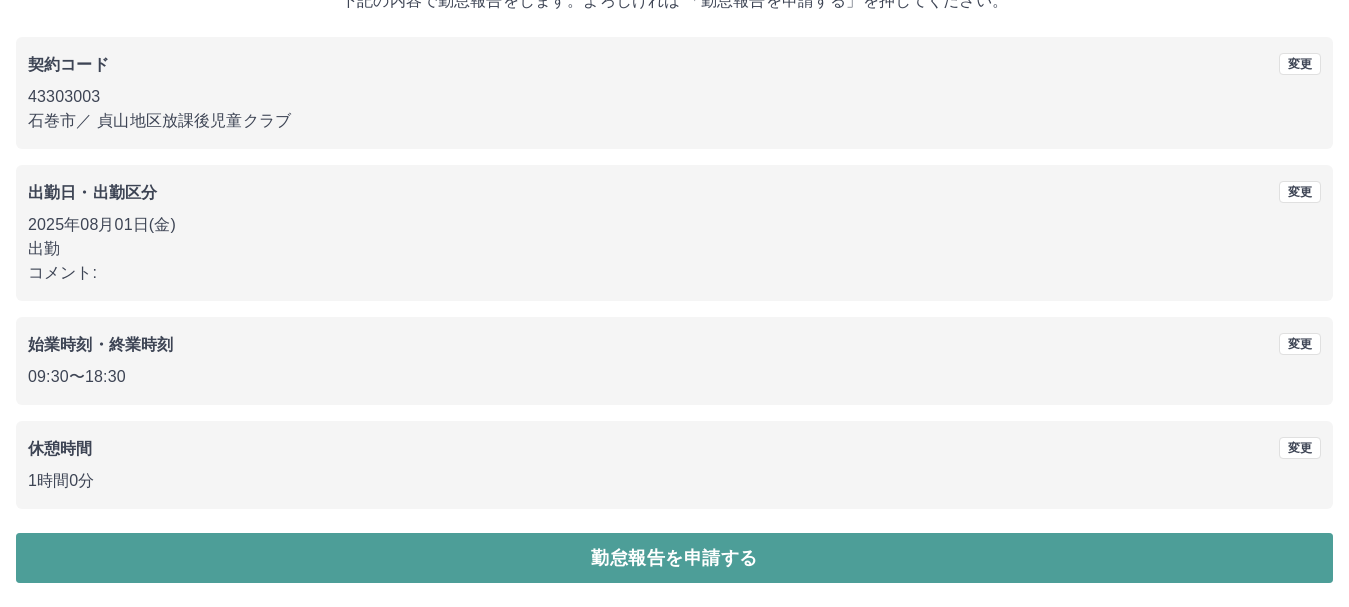 click on "勤怠報告を申請する" at bounding box center [674, 558] 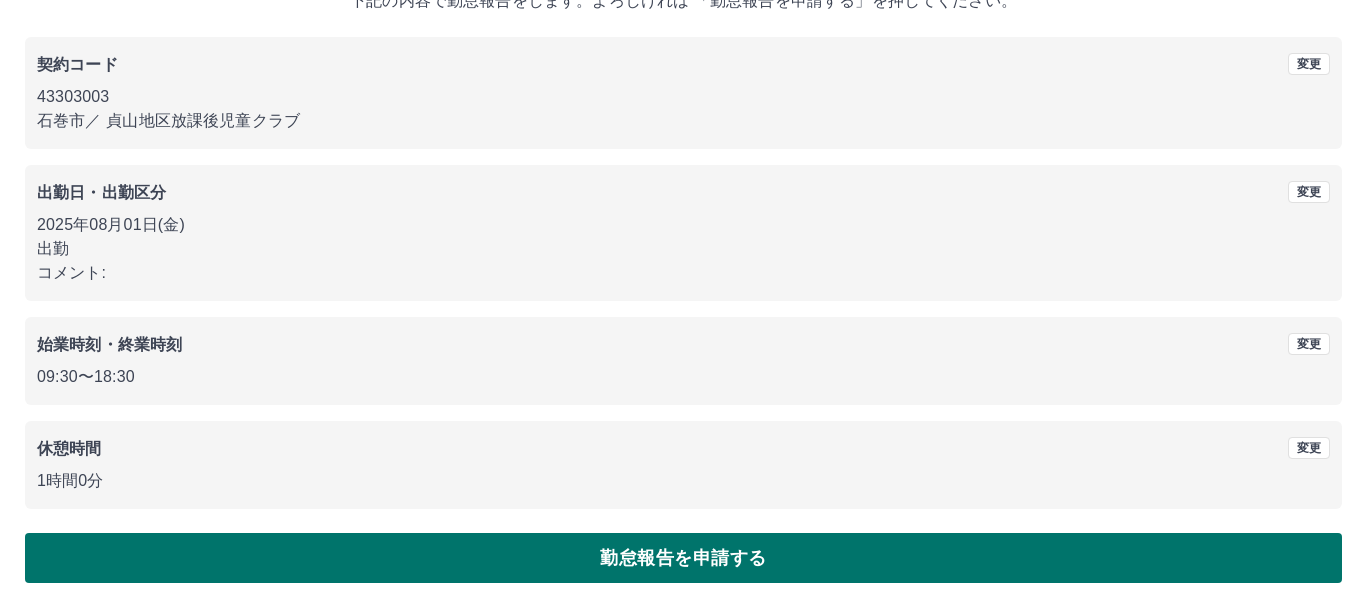 scroll, scrollTop: 0, scrollLeft: 0, axis: both 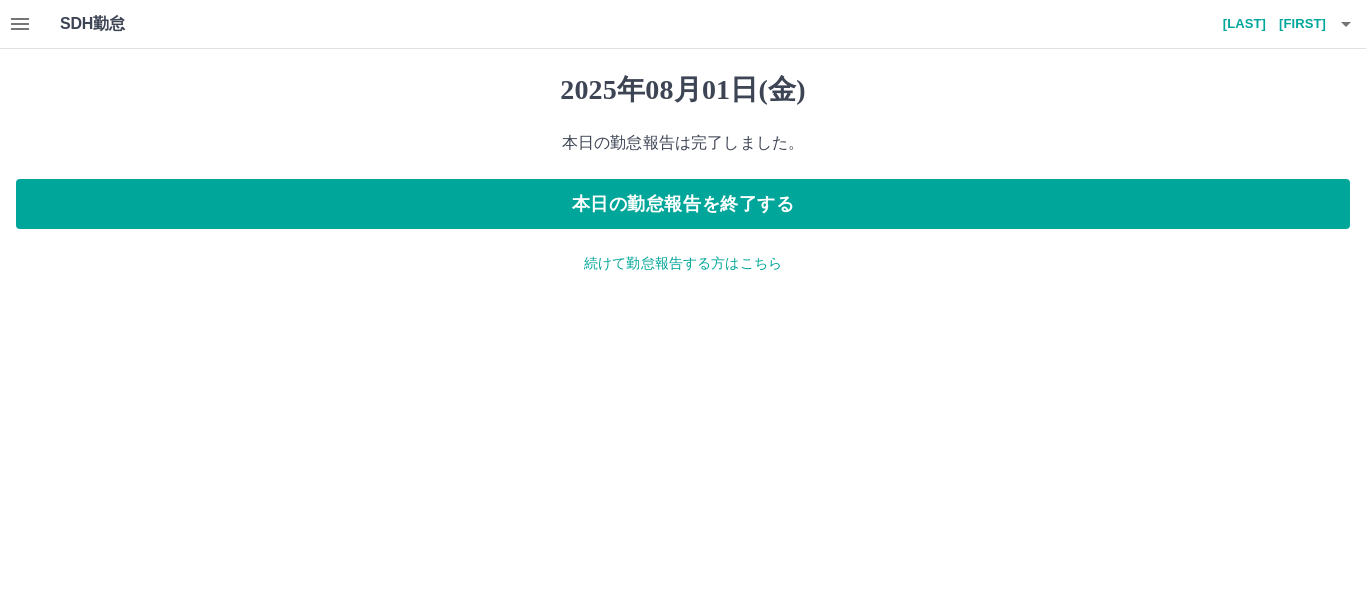 click on "続けて勤怠報告する方はこちら" at bounding box center [683, 263] 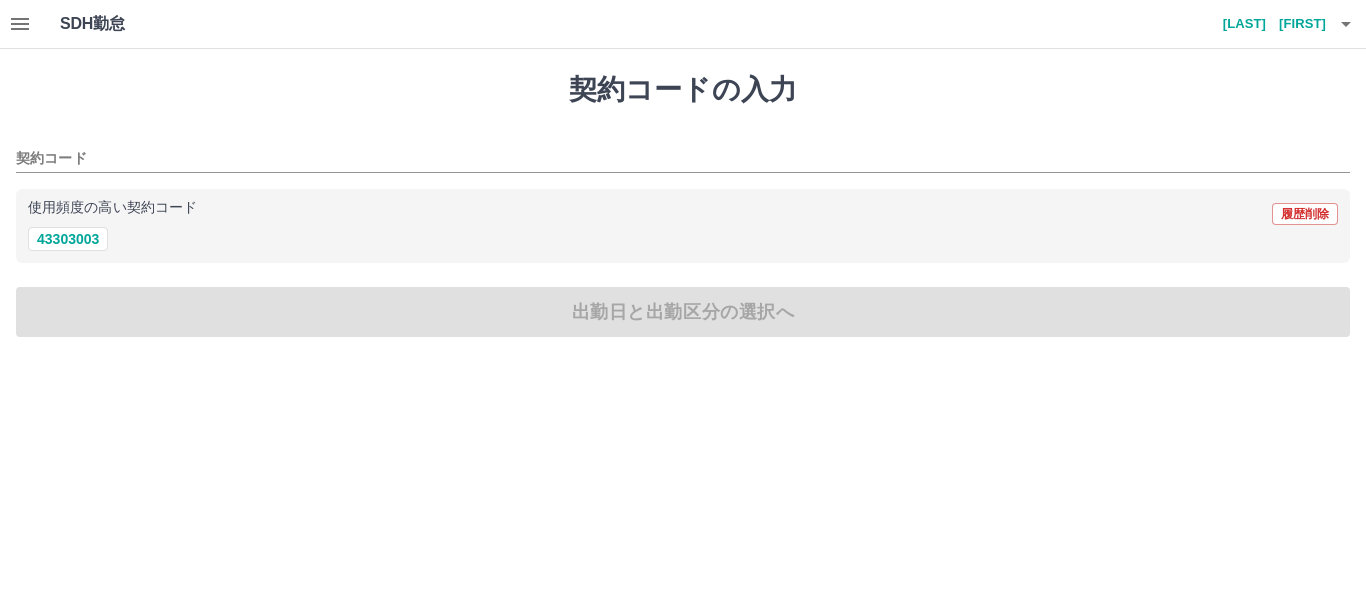 click on "43303003" at bounding box center (683, 239) 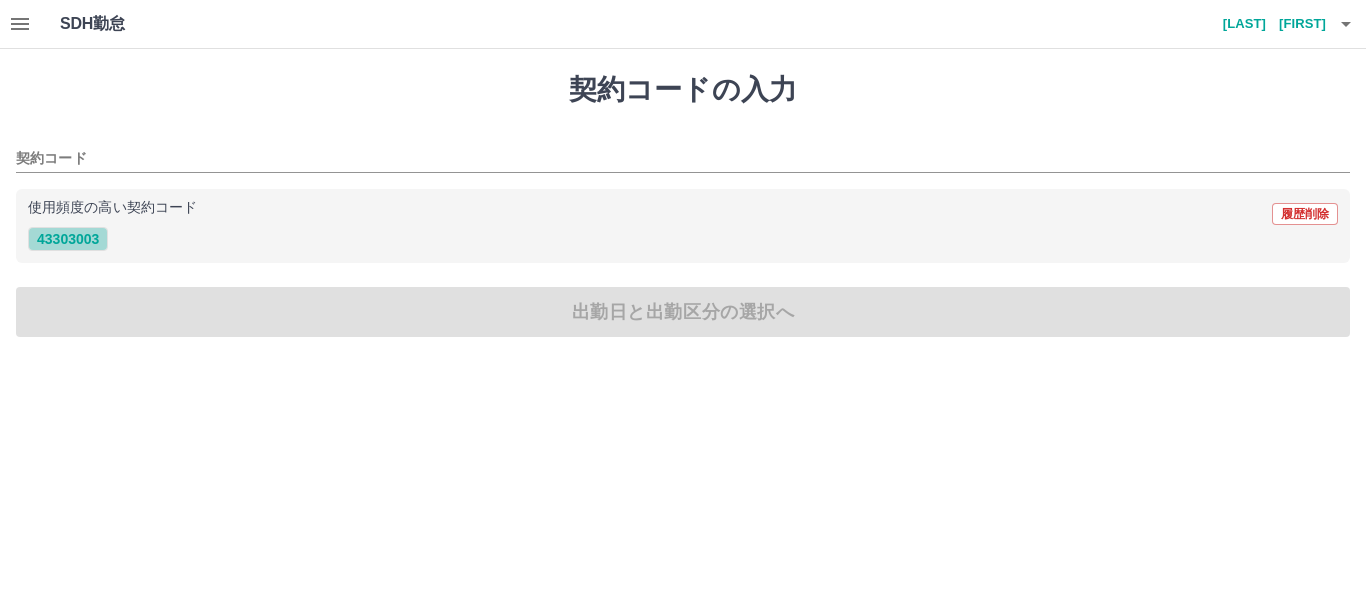 click on "43303003" at bounding box center (68, 239) 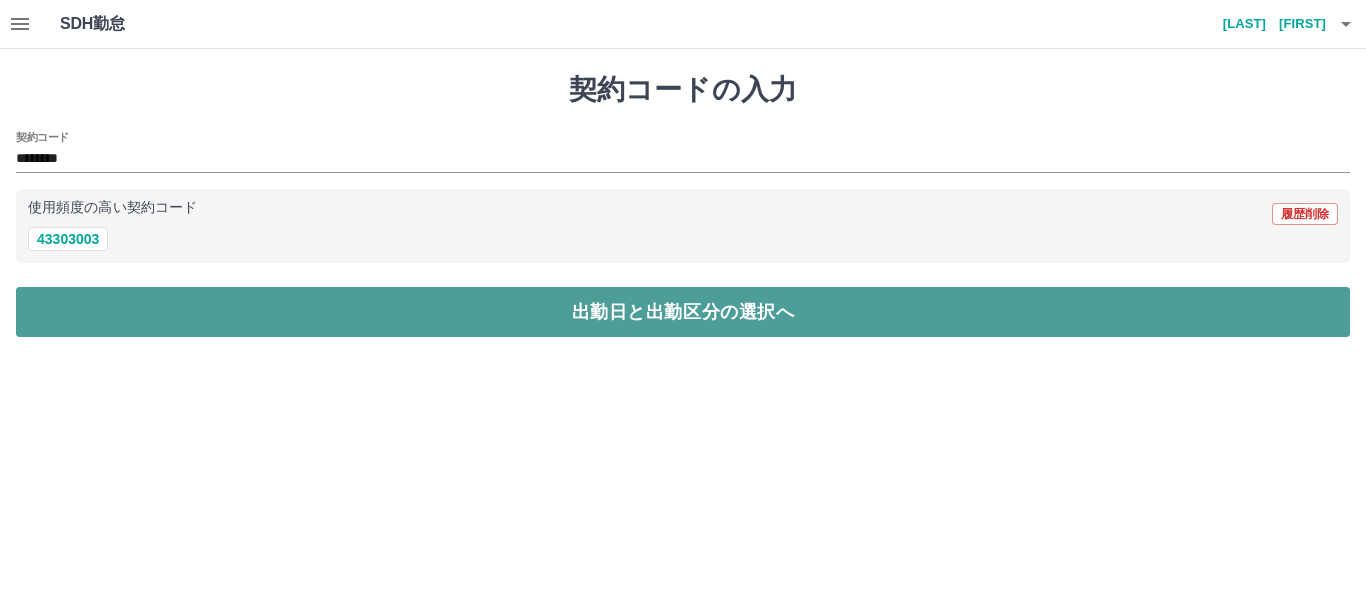 click on "出勤日と出勤区分の選択へ" at bounding box center (683, 312) 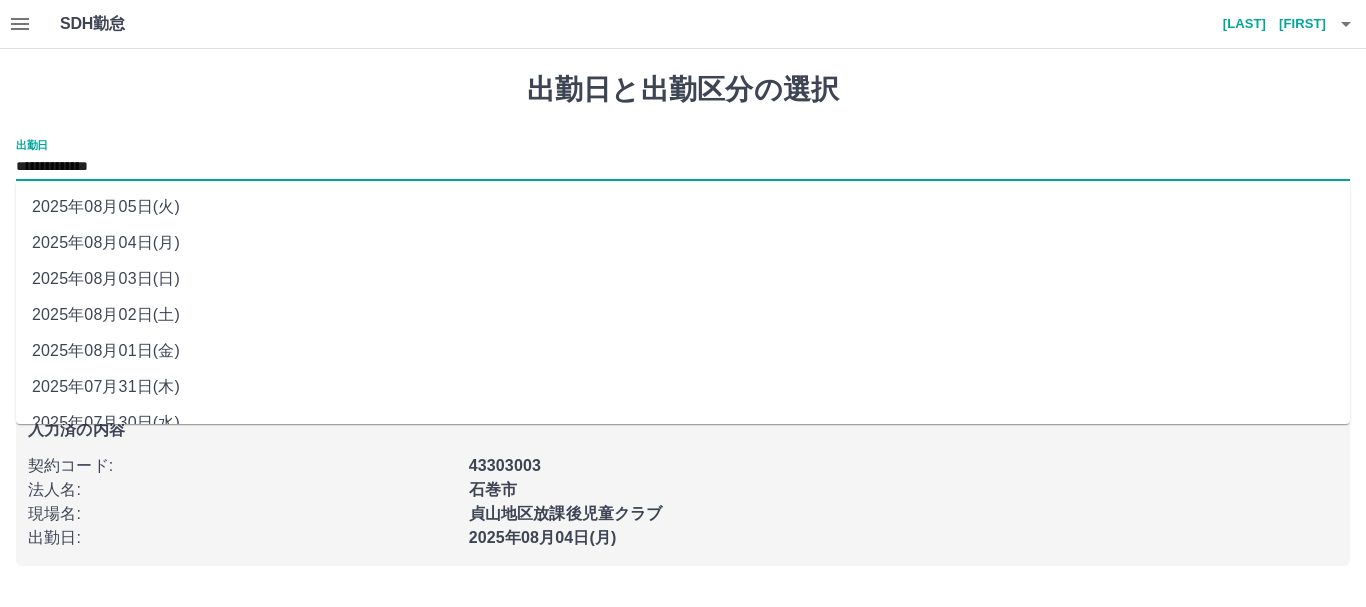 click on "**********" at bounding box center [683, 167] 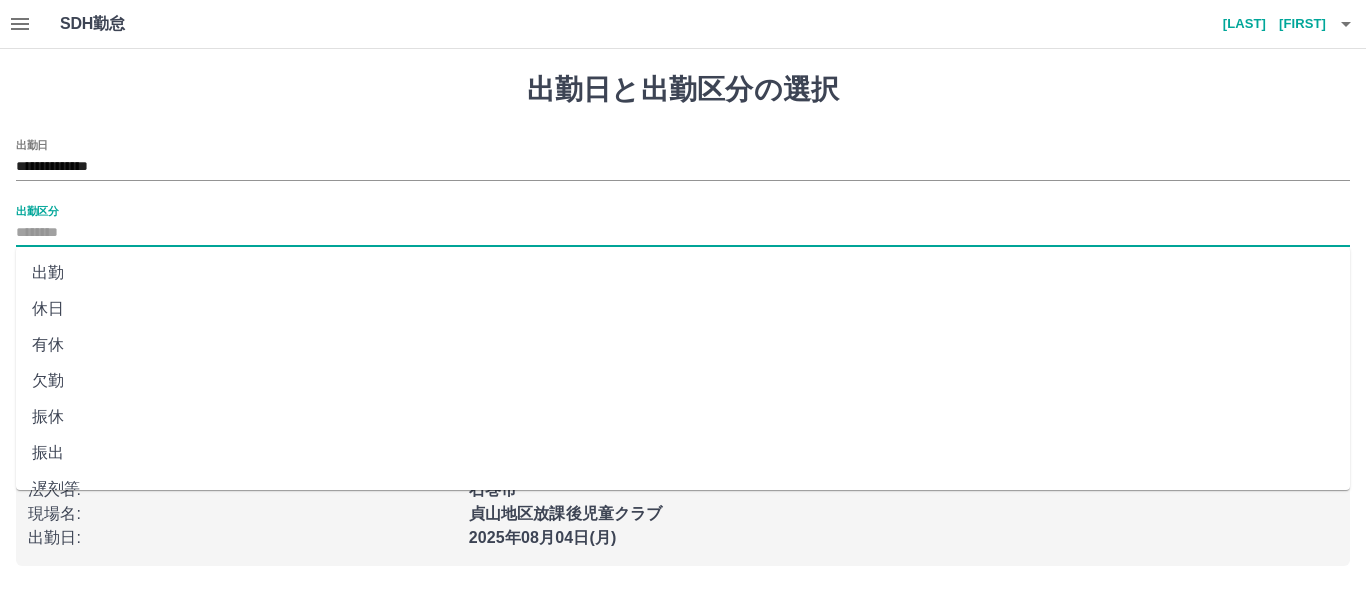 click on "出勤区分" at bounding box center (683, 233) 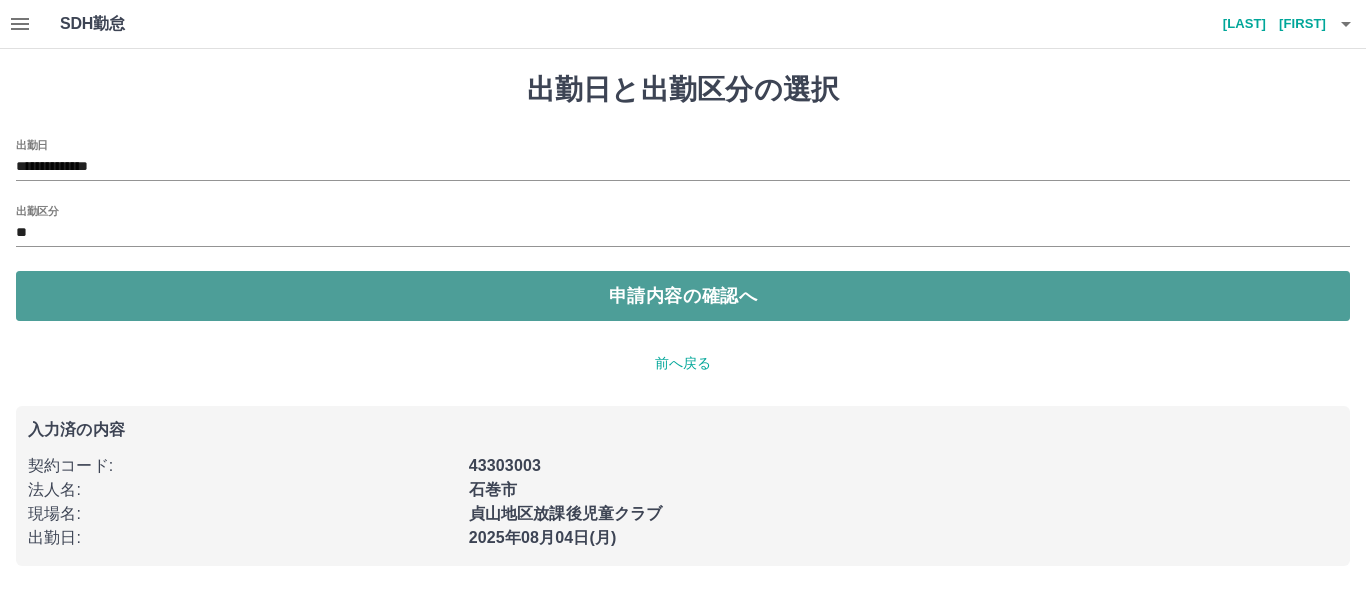 click on "申請内容の確認へ" at bounding box center [683, 296] 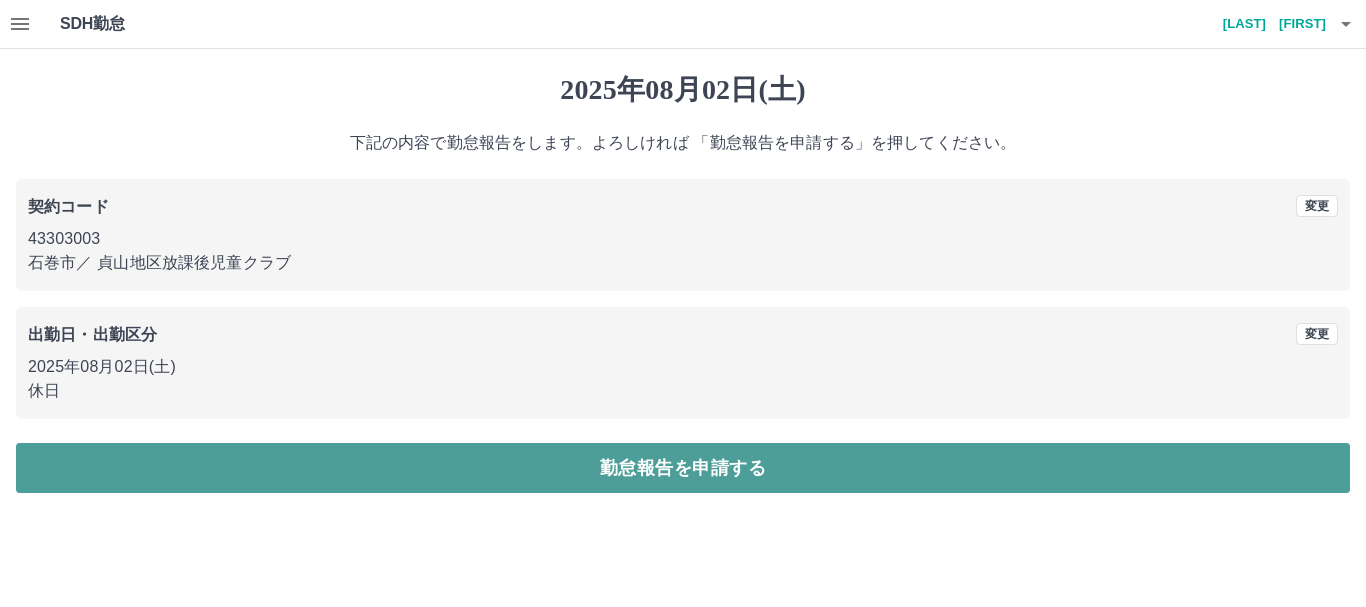 click on "勤怠報告を申請する" at bounding box center [683, 468] 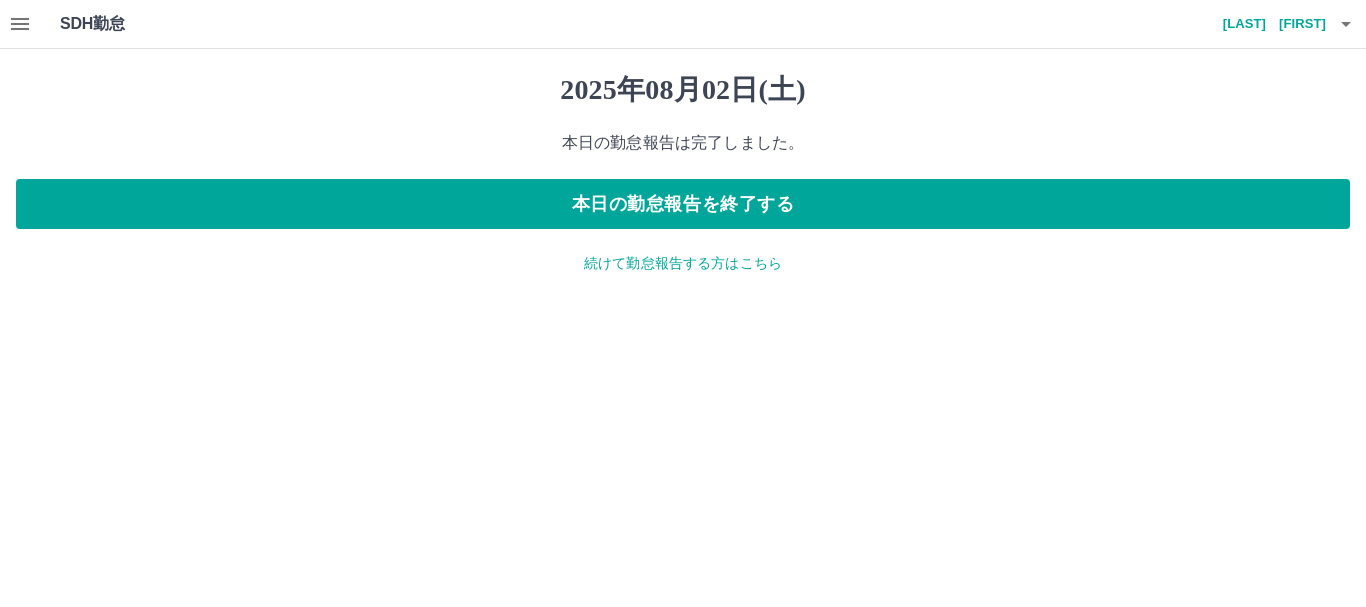 click on "続けて勤怠報告する方はこちら" at bounding box center [683, 263] 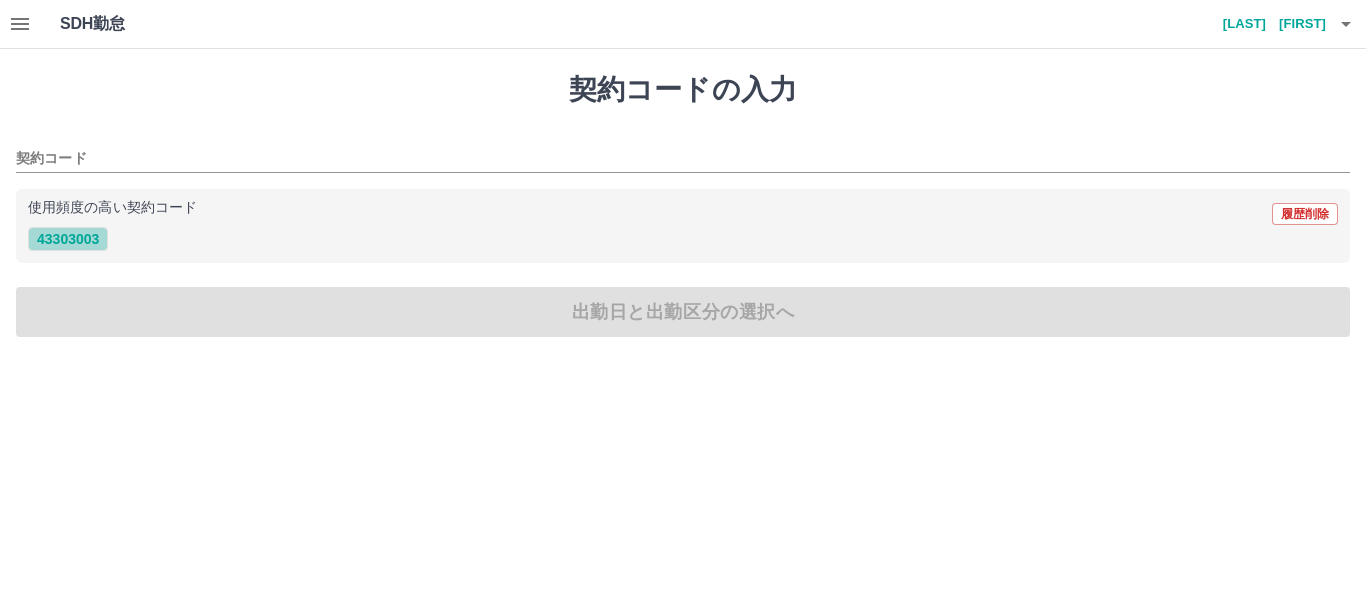 click on "43303003" at bounding box center [68, 239] 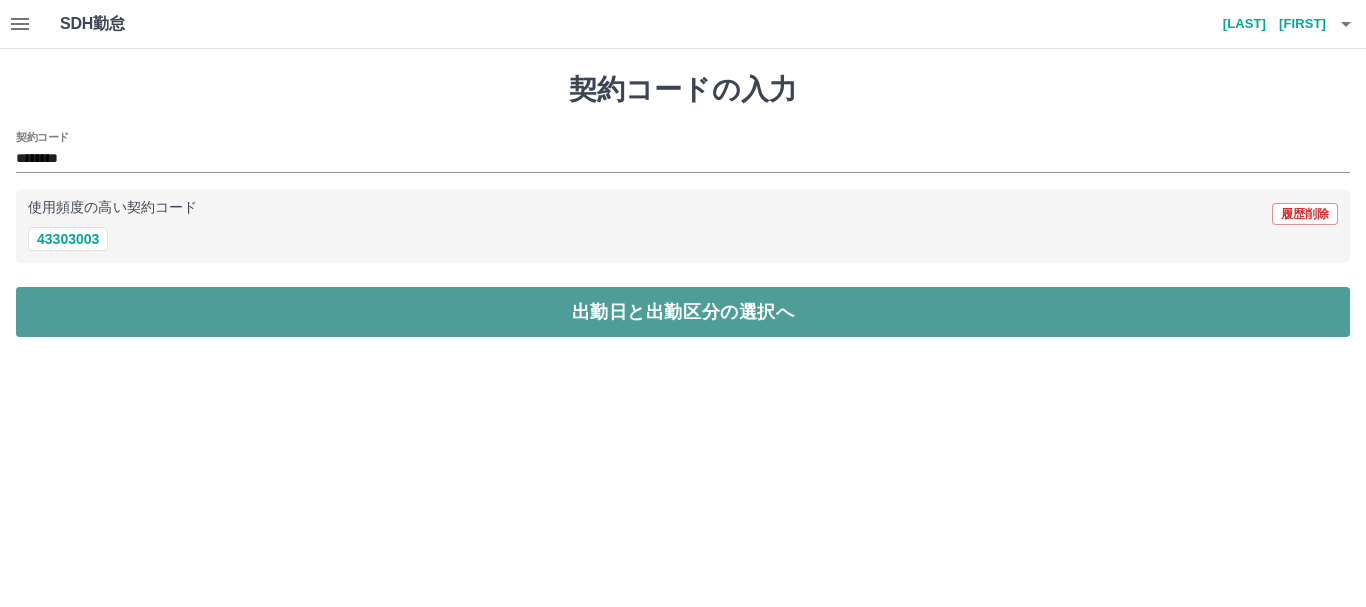 click on "出勤日と出勤区分の選択へ" at bounding box center (683, 312) 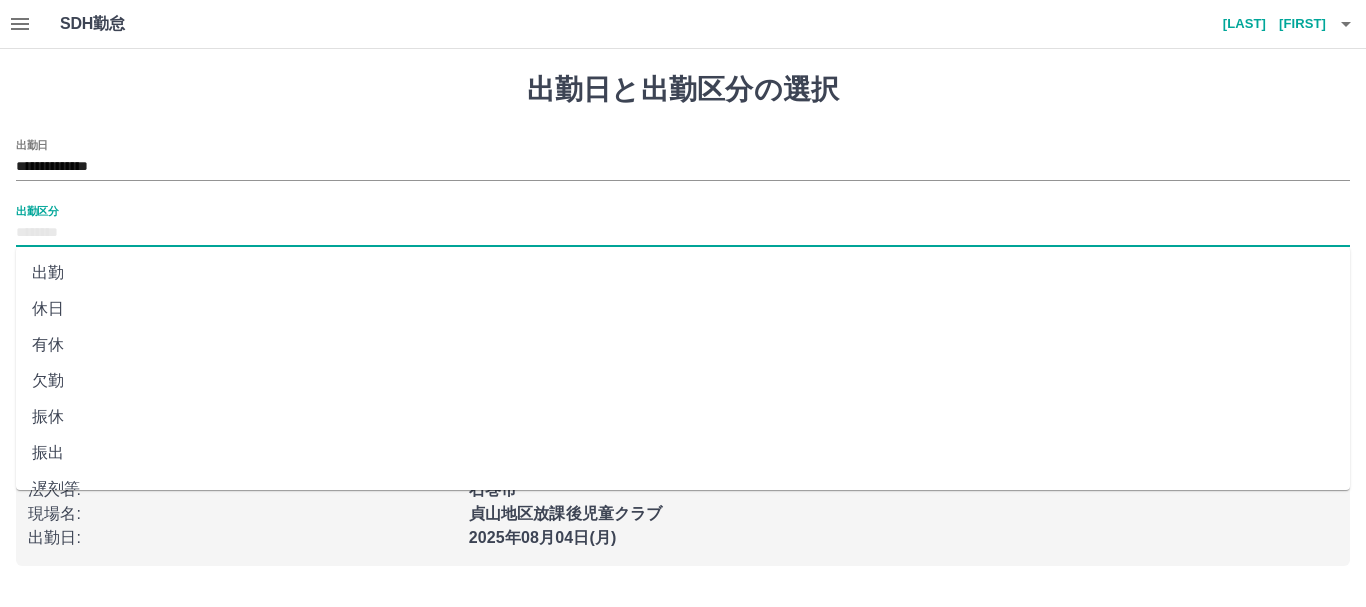 click on "出勤区分" at bounding box center [683, 233] 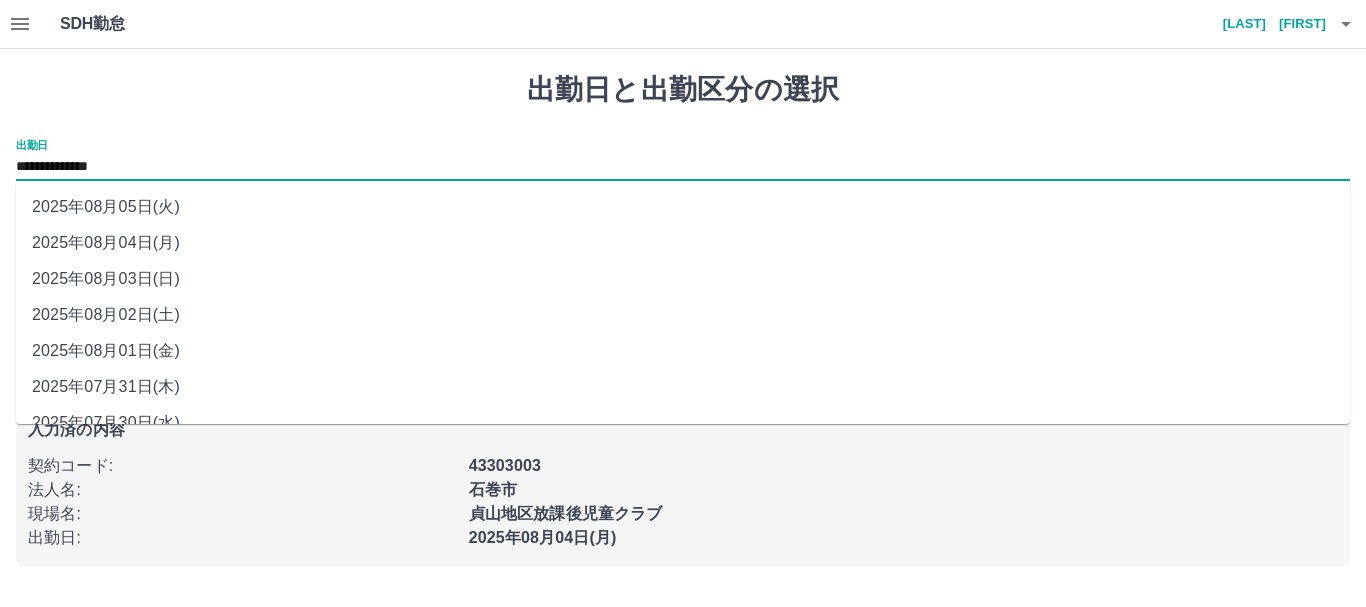 click on "**********" at bounding box center [683, 167] 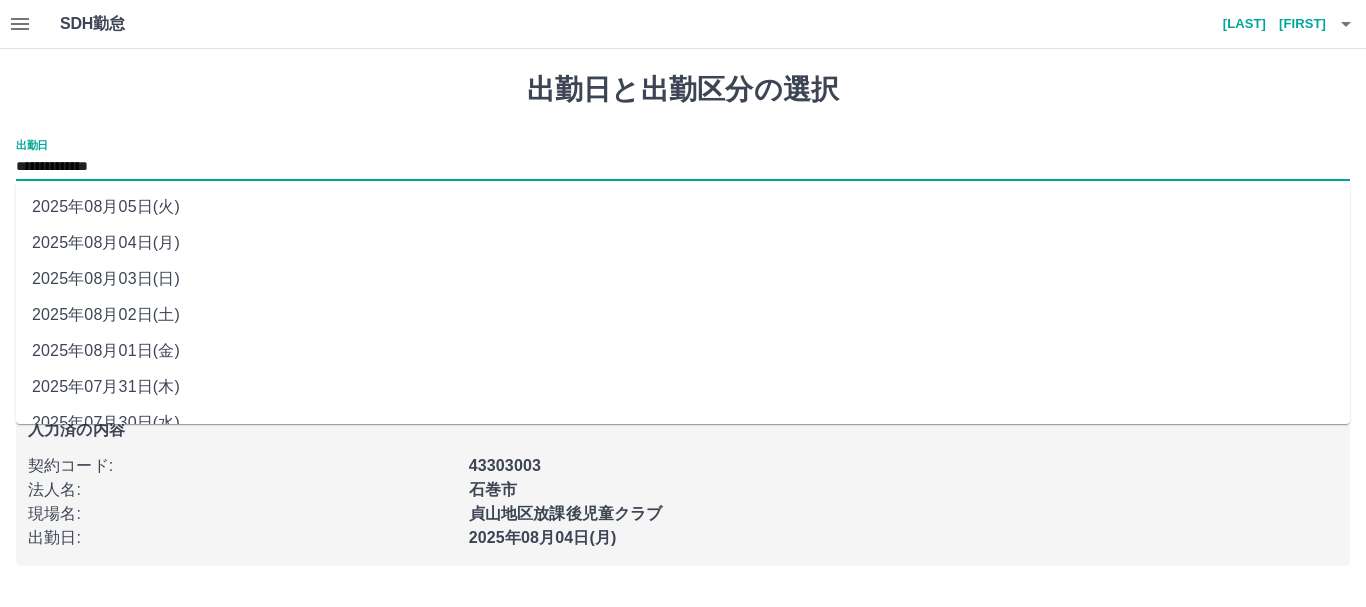 click on "2025年08月03日(日)" at bounding box center [683, 279] 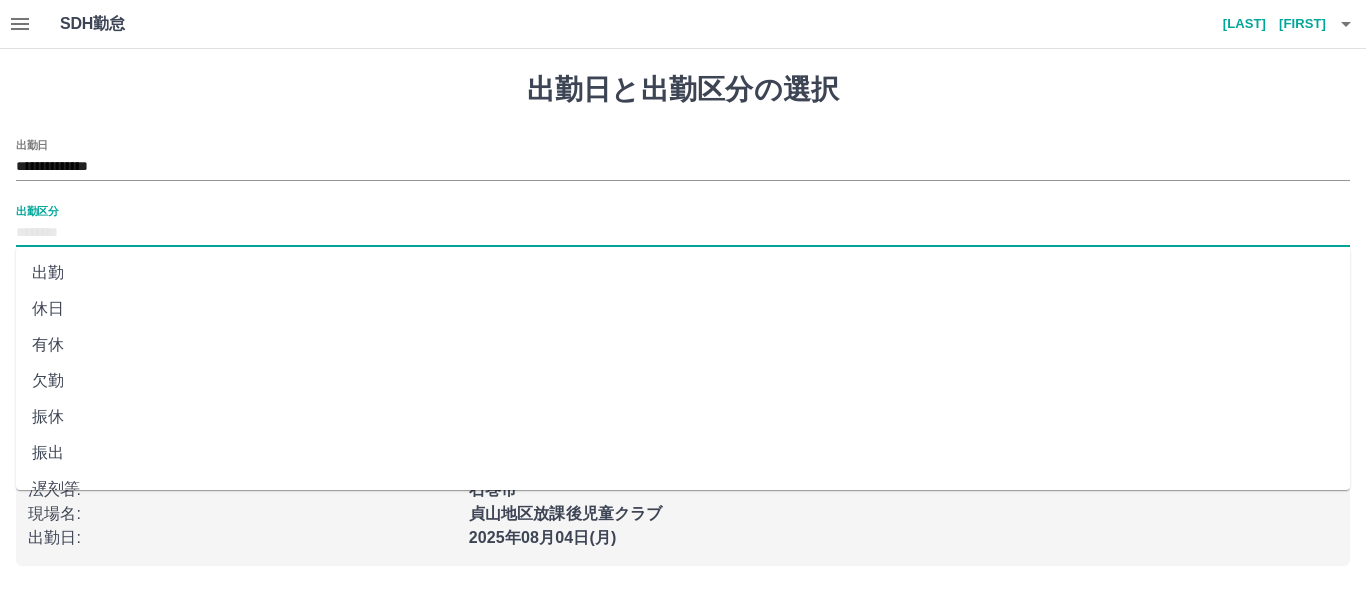 click on "出勤区分" at bounding box center (683, 233) 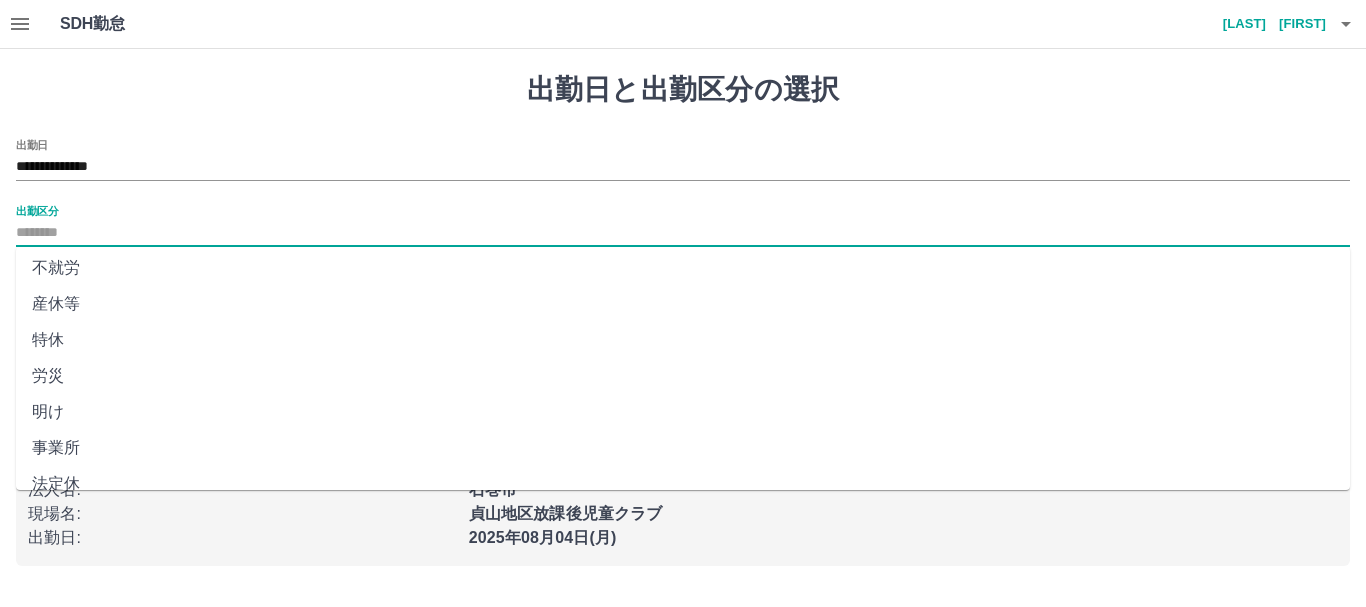 scroll, scrollTop: 421, scrollLeft: 0, axis: vertical 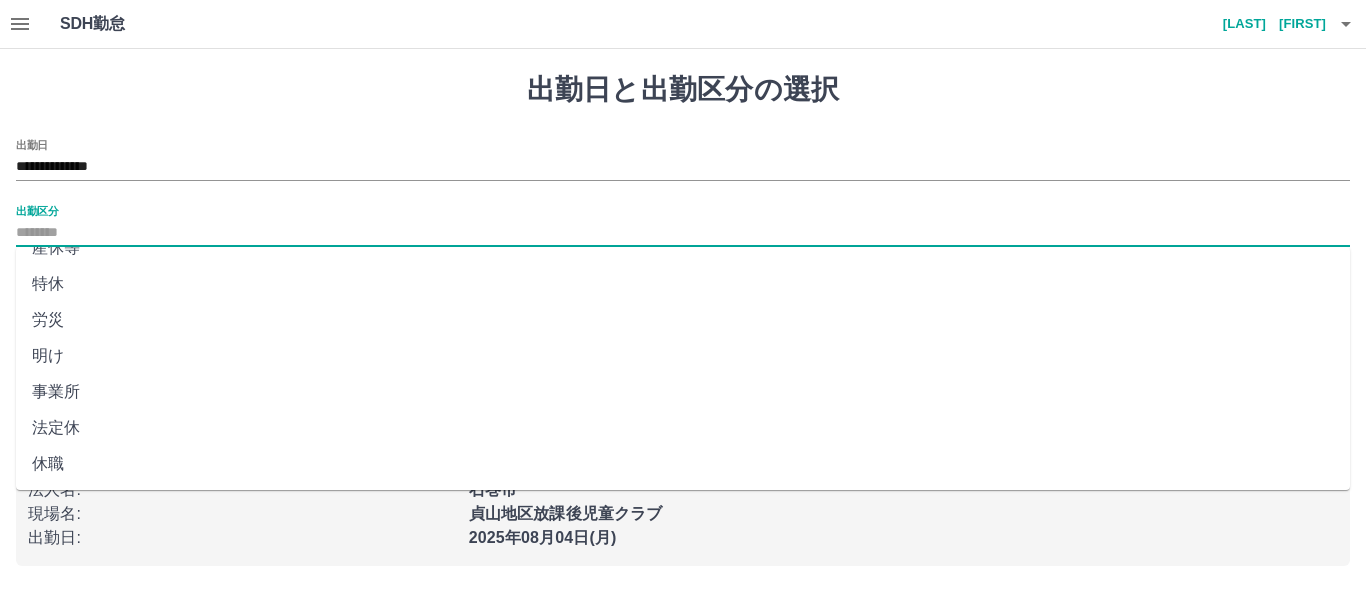click on "法定休" at bounding box center (683, 428) 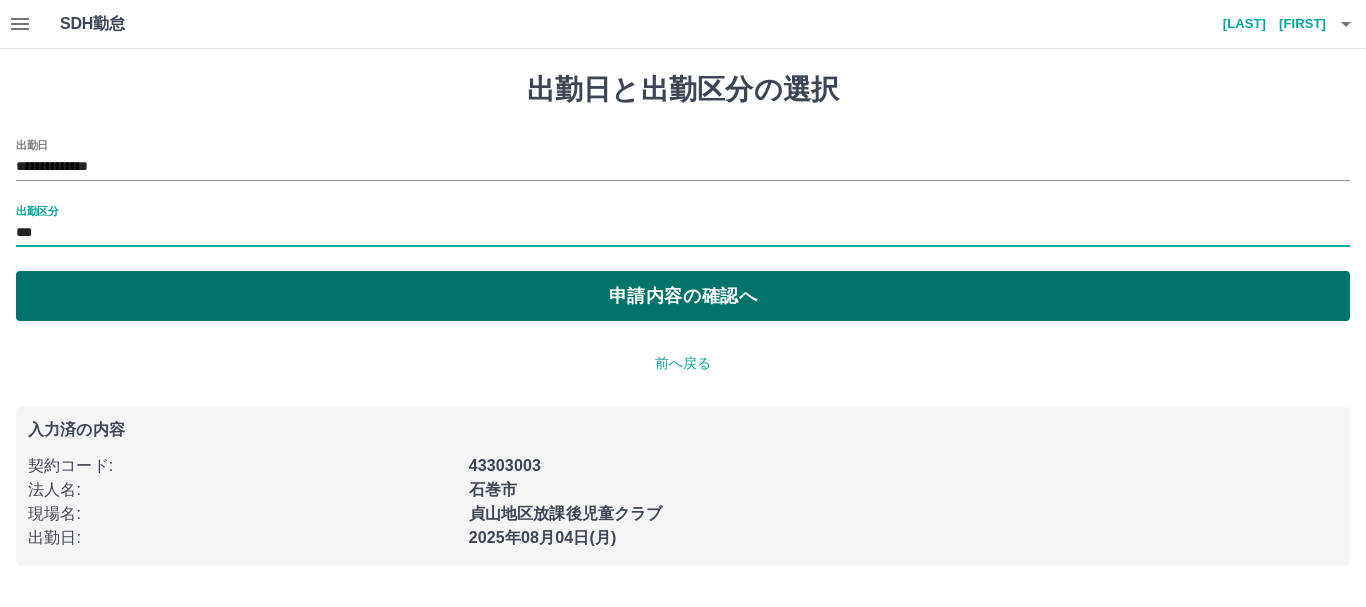 click on "申請内容の確認へ" at bounding box center [683, 296] 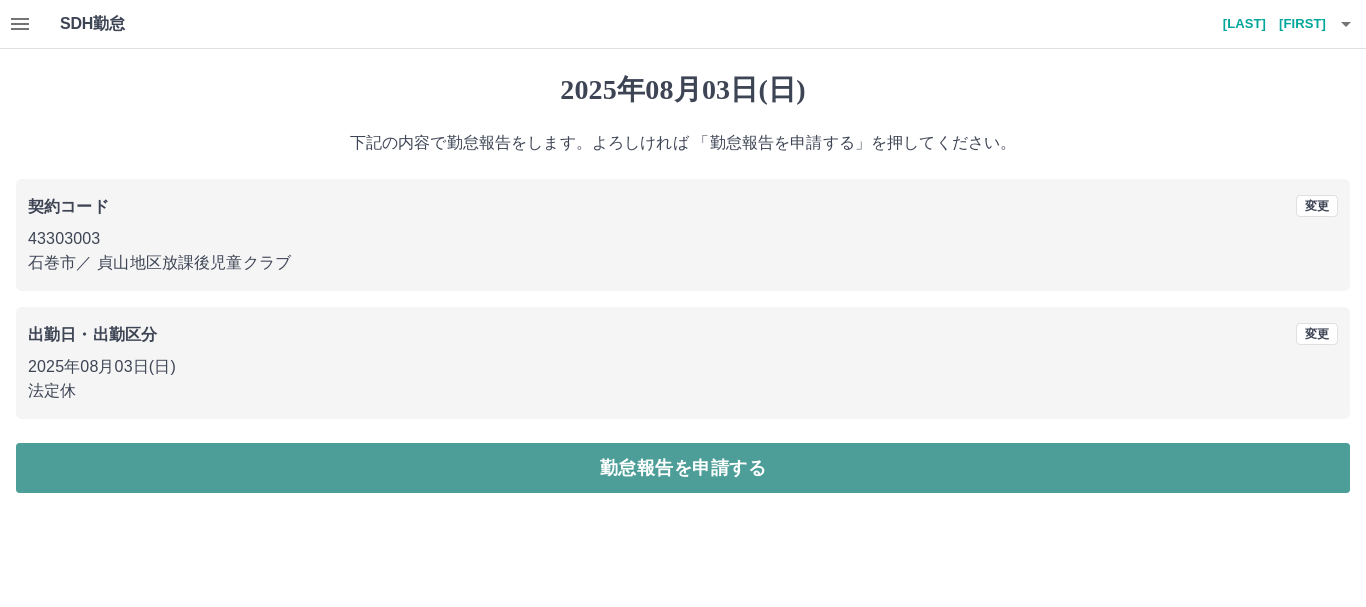click on "勤怠報告を申請する" at bounding box center [683, 468] 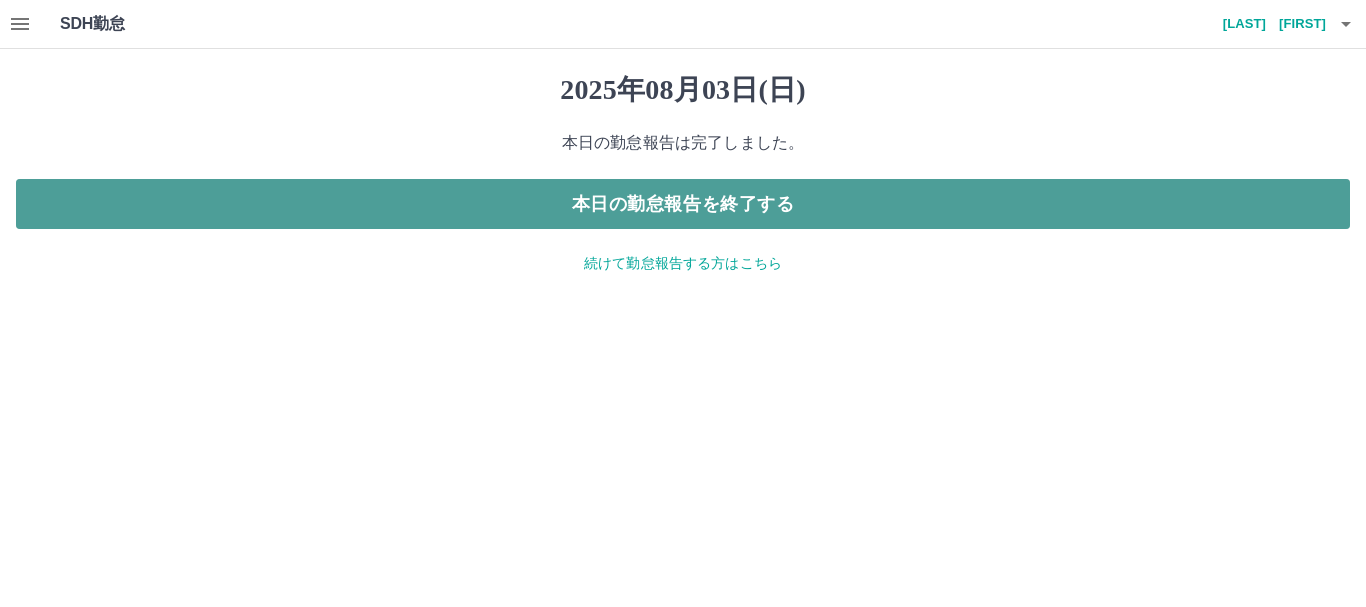 click on "本日の勤怠報告を終了する" at bounding box center (683, 204) 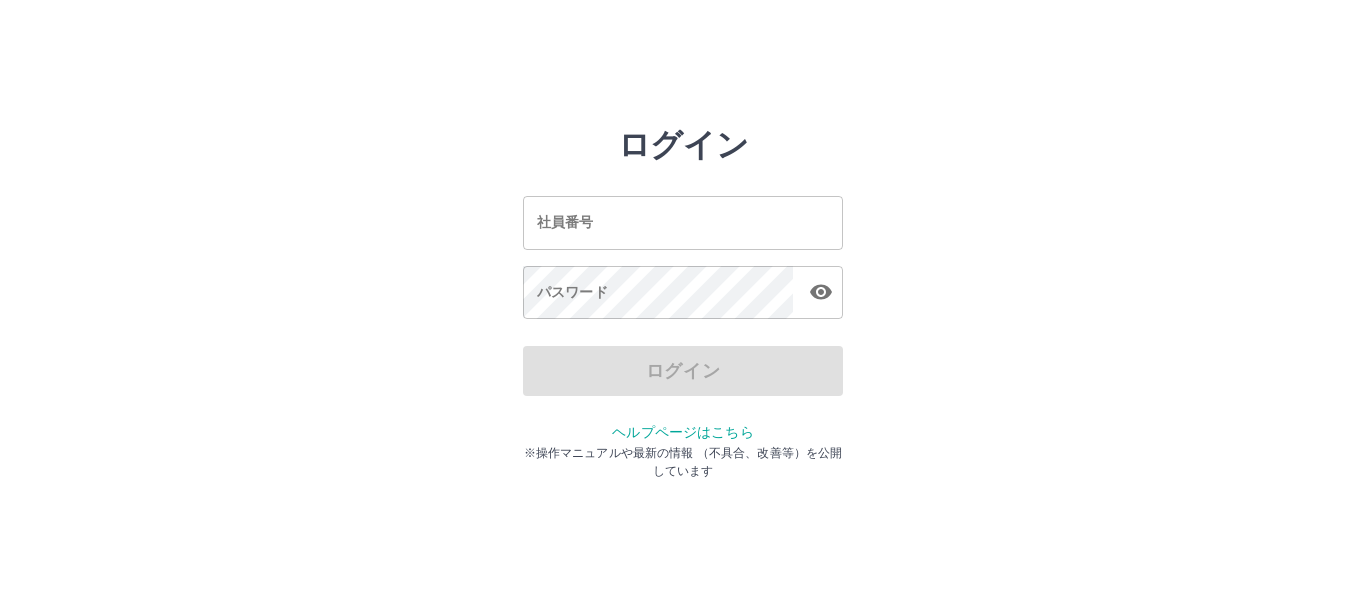 scroll, scrollTop: 0, scrollLeft: 0, axis: both 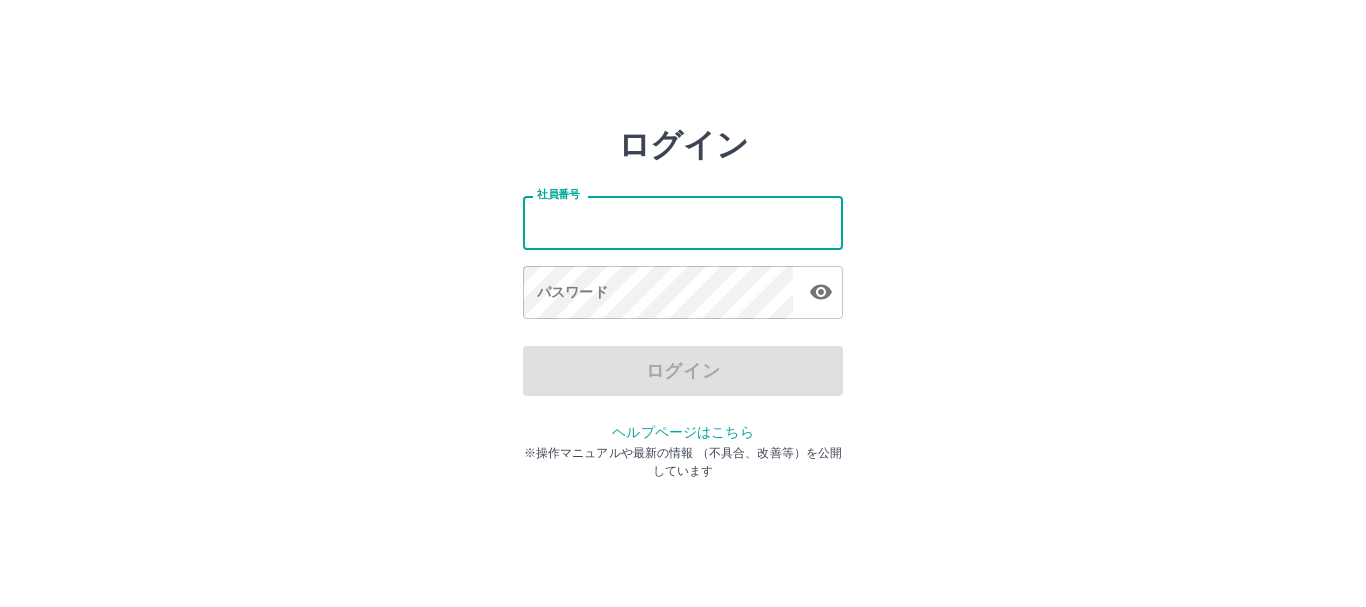 click on "社員番号" at bounding box center [683, 222] 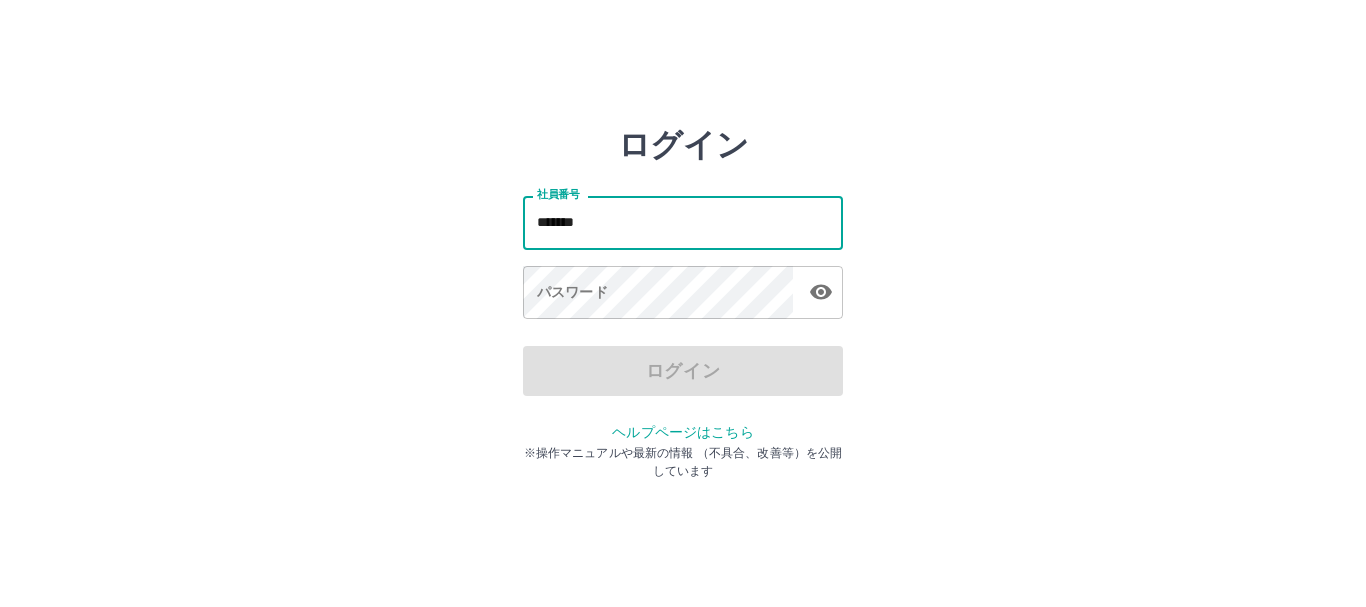 type on "*******" 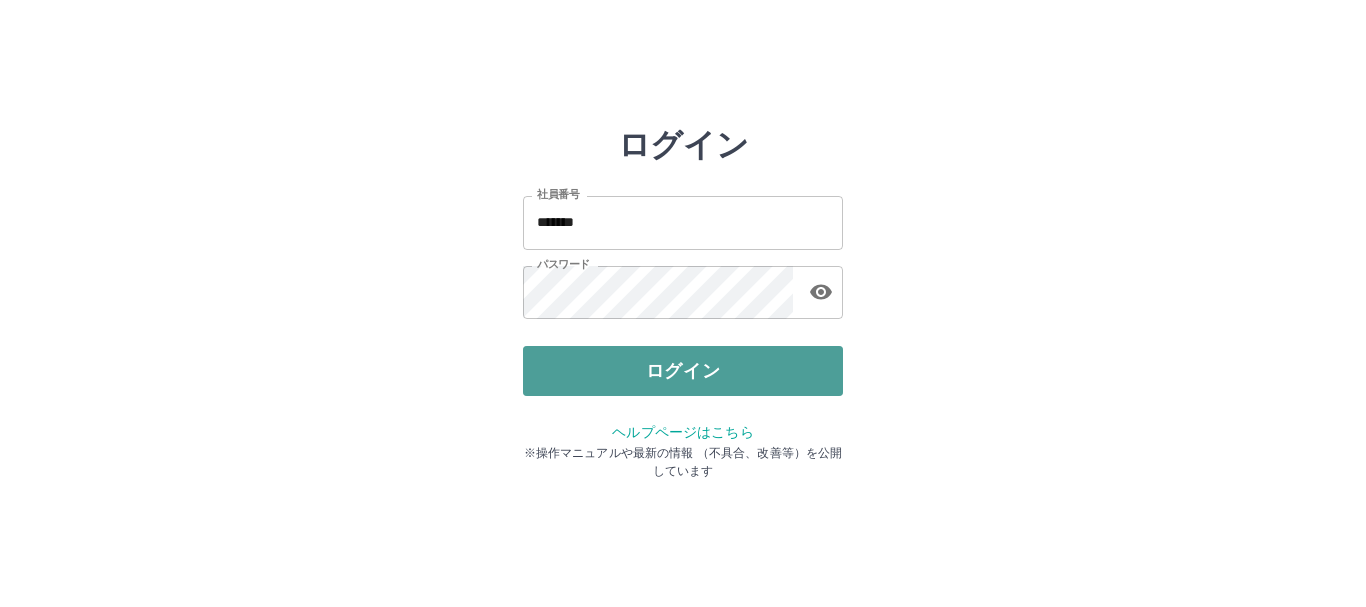 click on "ログイン" at bounding box center (683, 371) 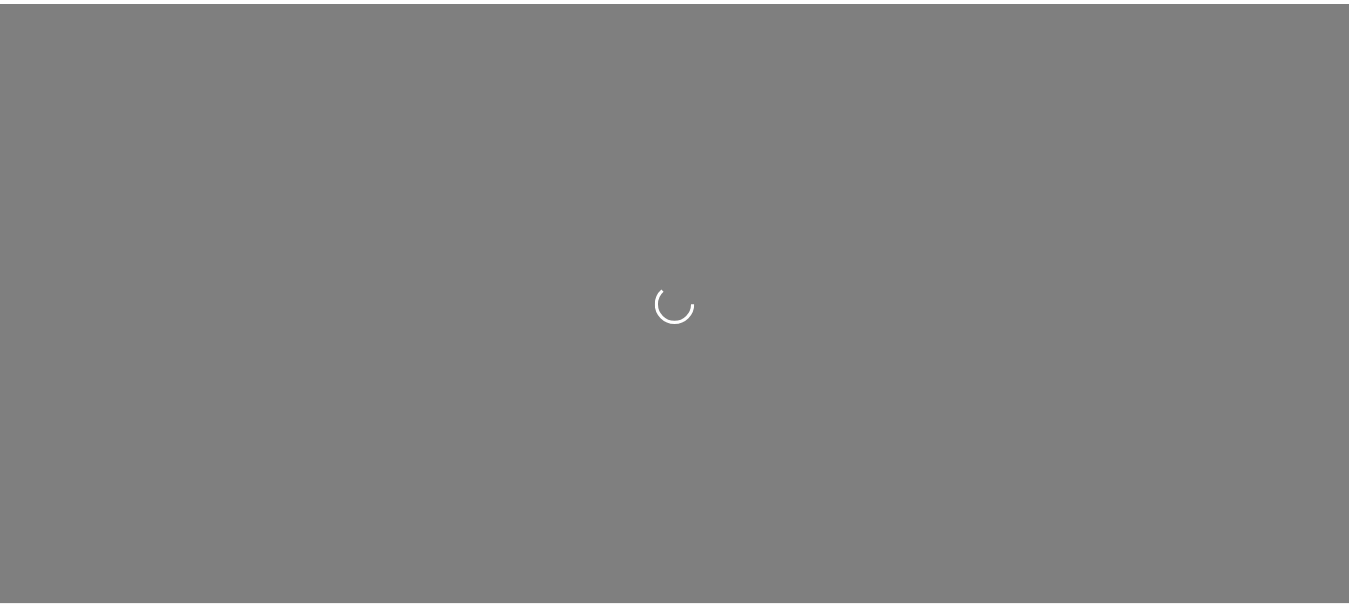 scroll, scrollTop: 0, scrollLeft: 0, axis: both 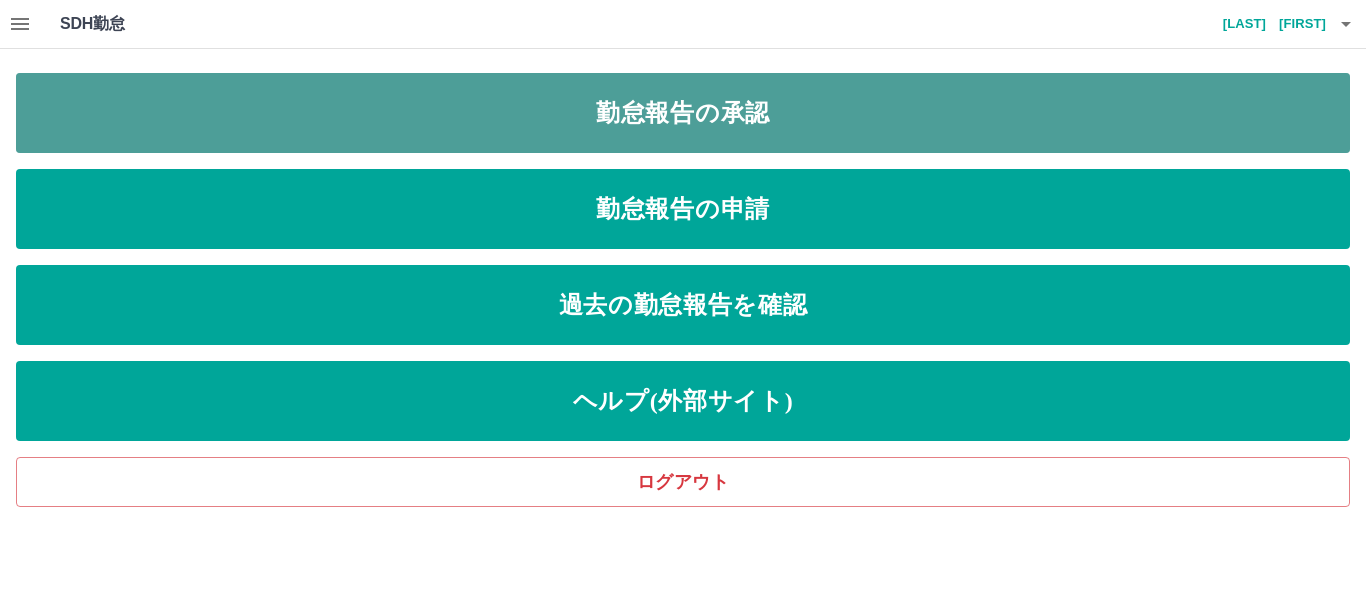 click on "勤怠報告の承認" at bounding box center (683, 113) 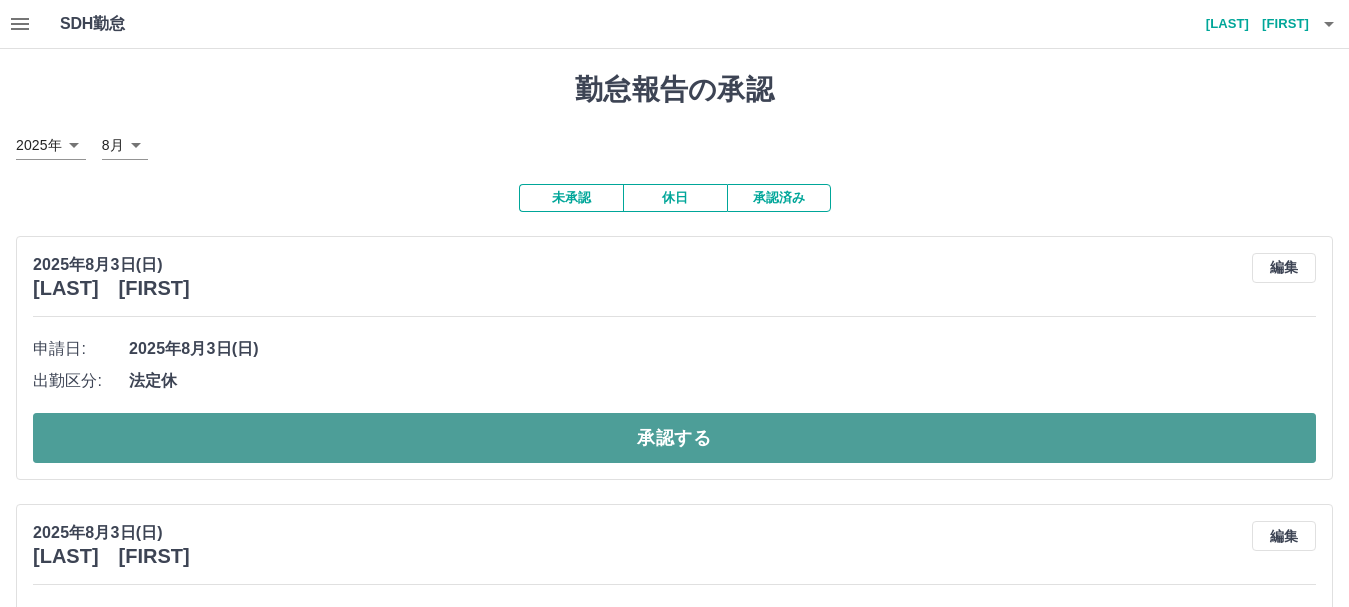 click on "承認する" at bounding box center [674, 438] 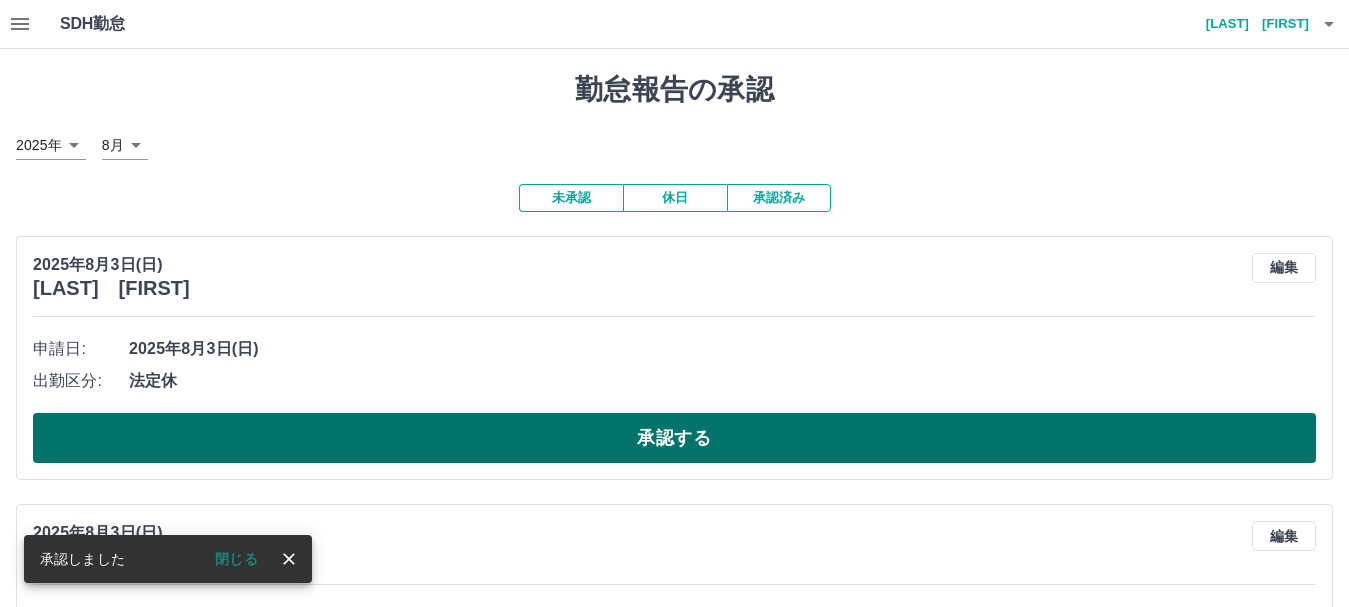 click on "承認する" at bounding box center [674, 438] 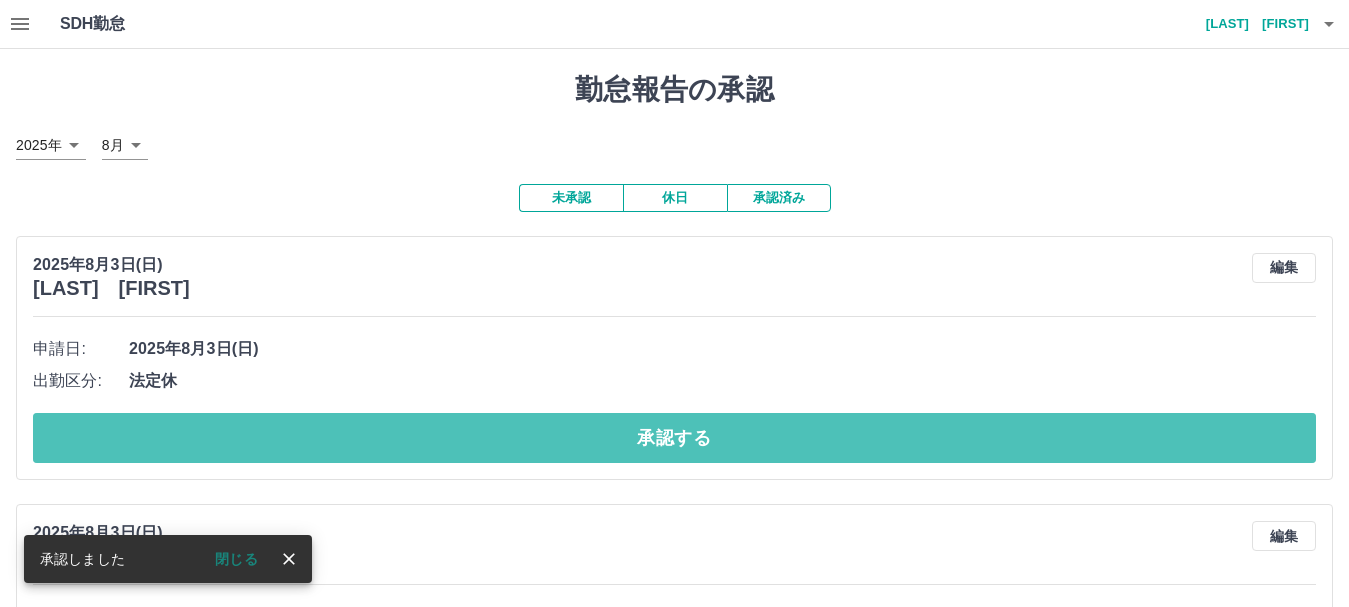 click on "承認する" at bounding box center (674, 438) 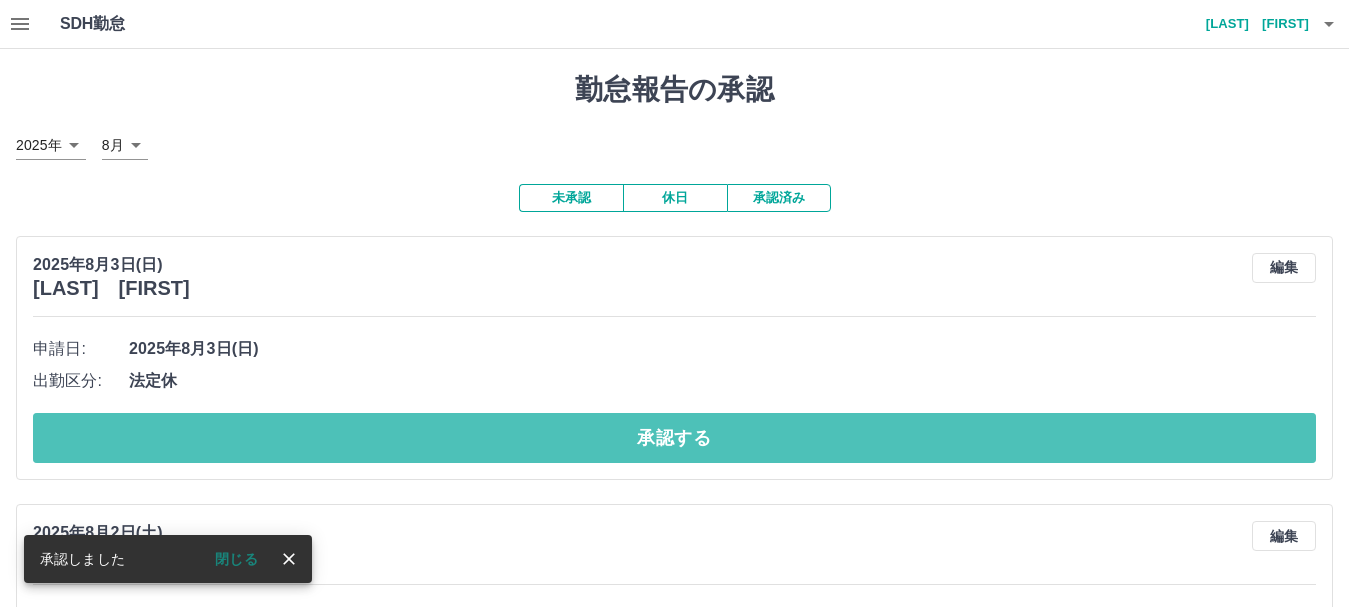 click on "承認する" at bounding box center (674, 438) 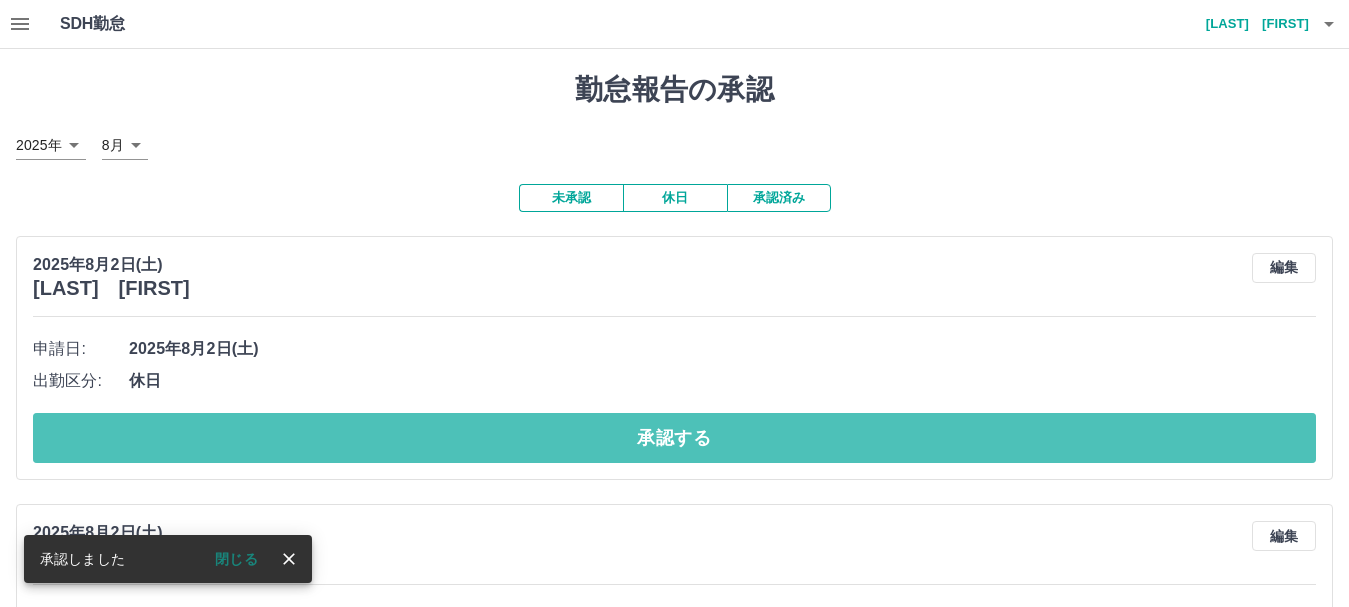 click on "承認する" at bounding box center (674, 438) 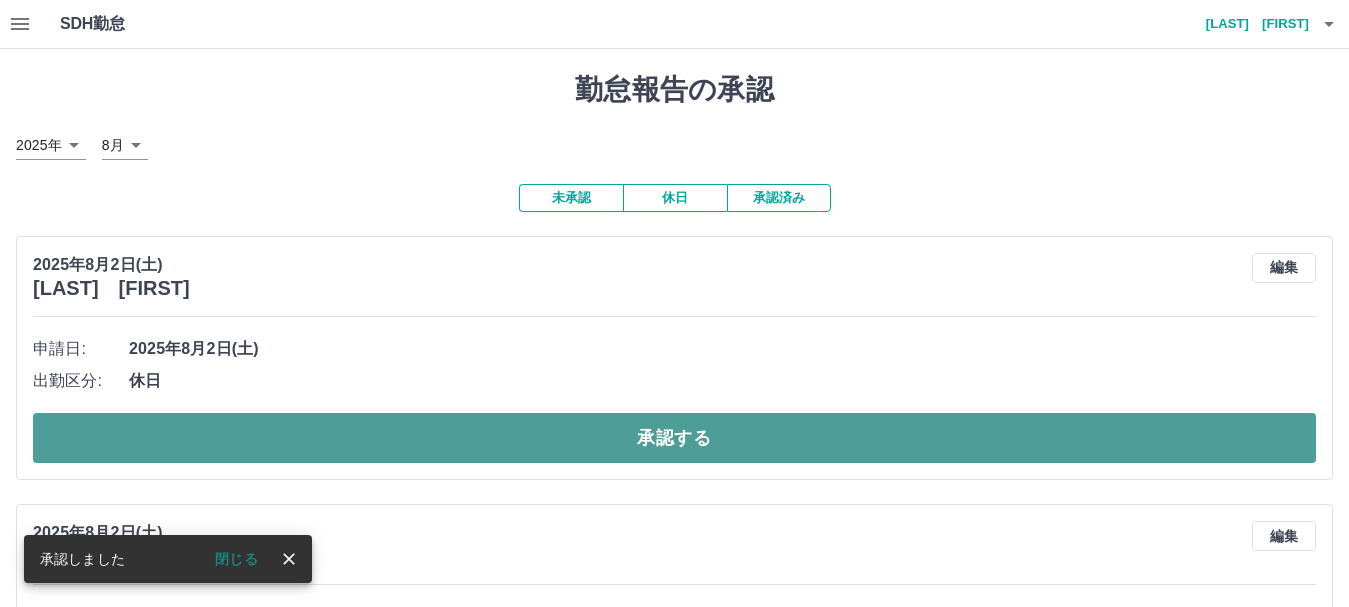 click on "承認する" at bounding box center [674, 438] 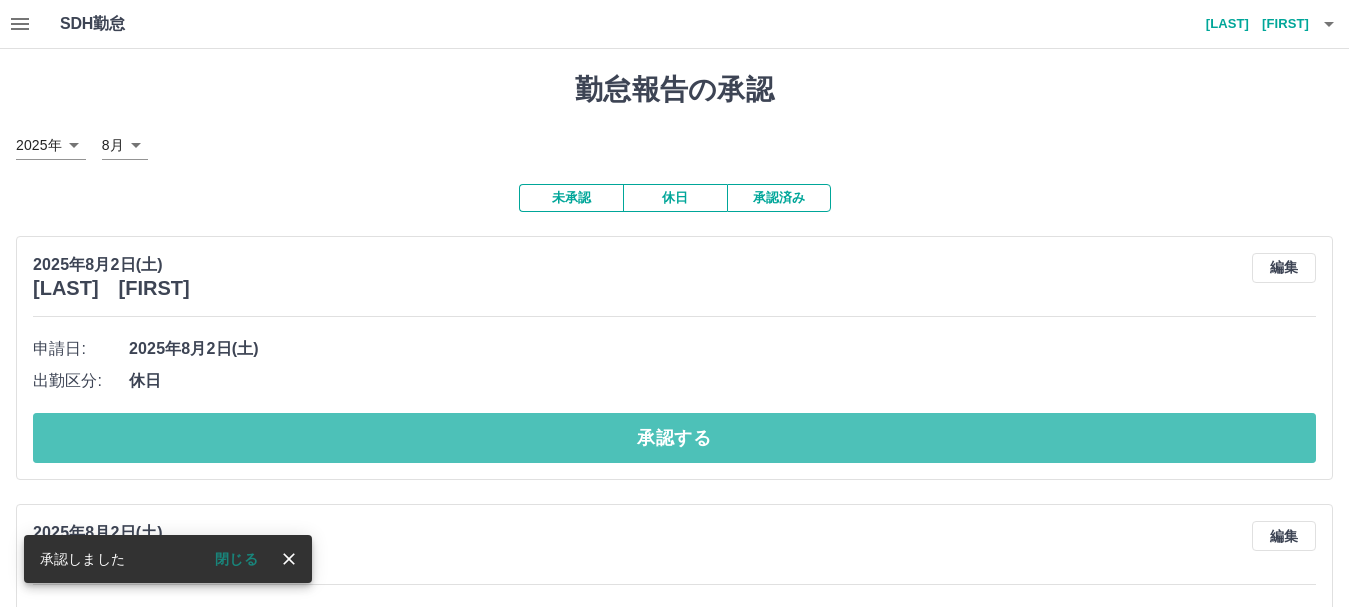 click on "承認する" at bounding box center [674, 438] 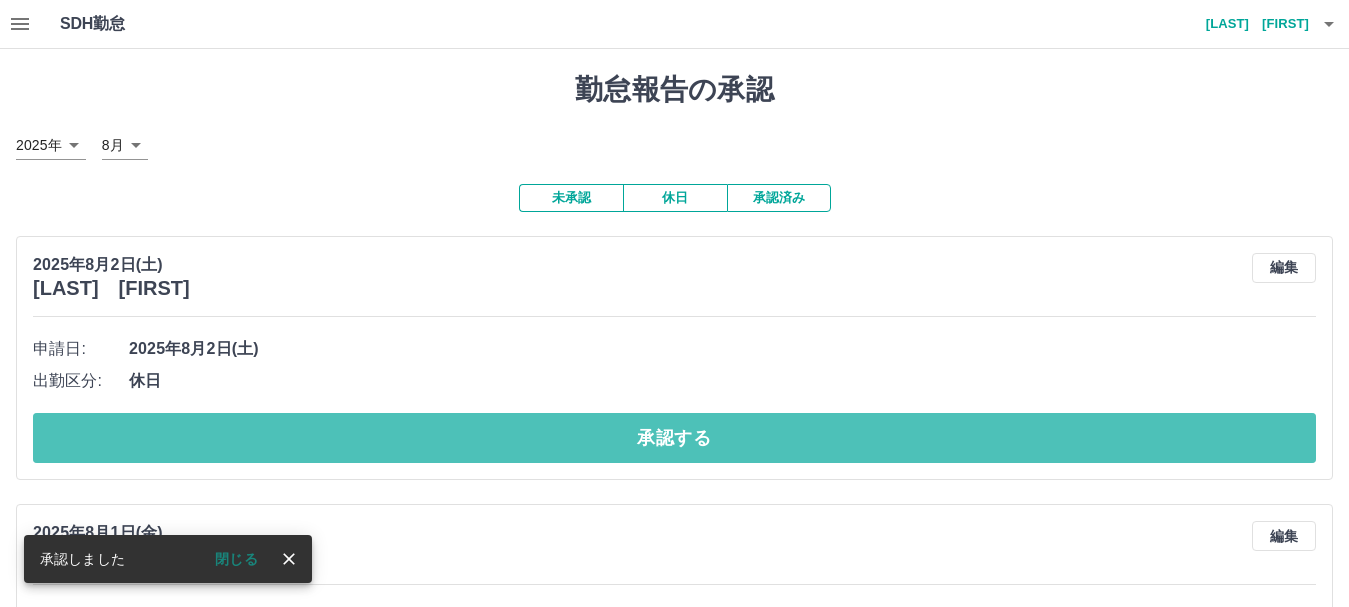 click on "承認する" at bounding box center (674, 438) 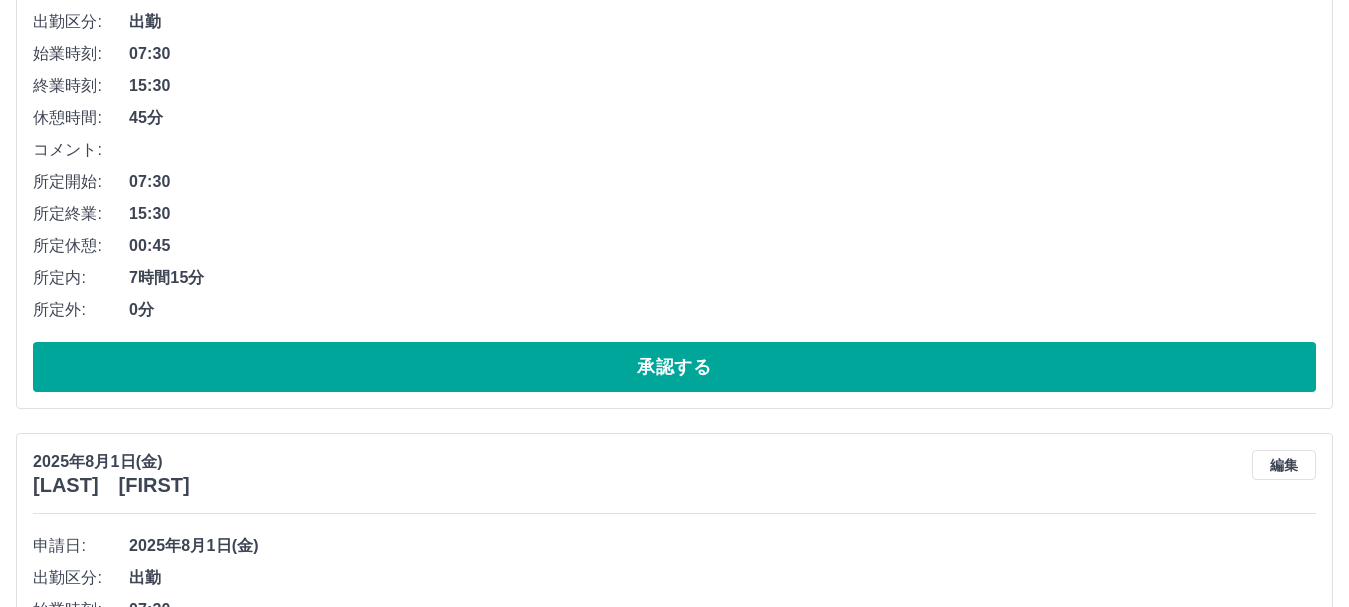 scroll, scrollTop: 363, scrollLeft: 0, axis: vertical 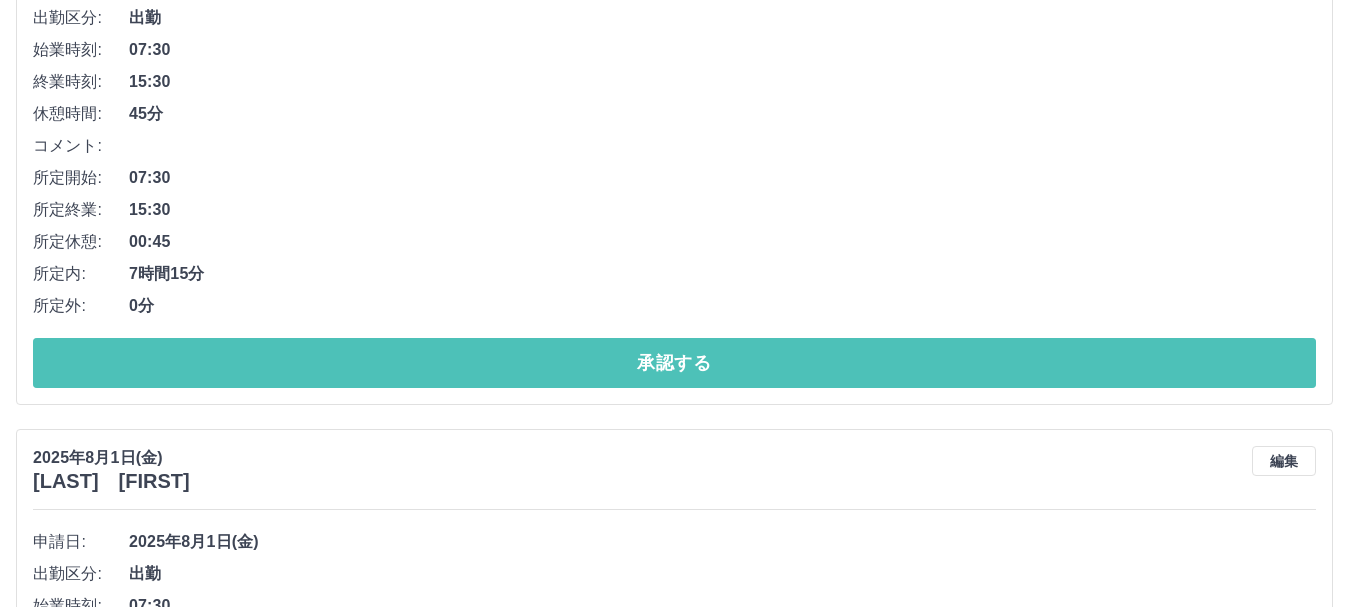 click on "承認する" at bounding box center (674, 363) 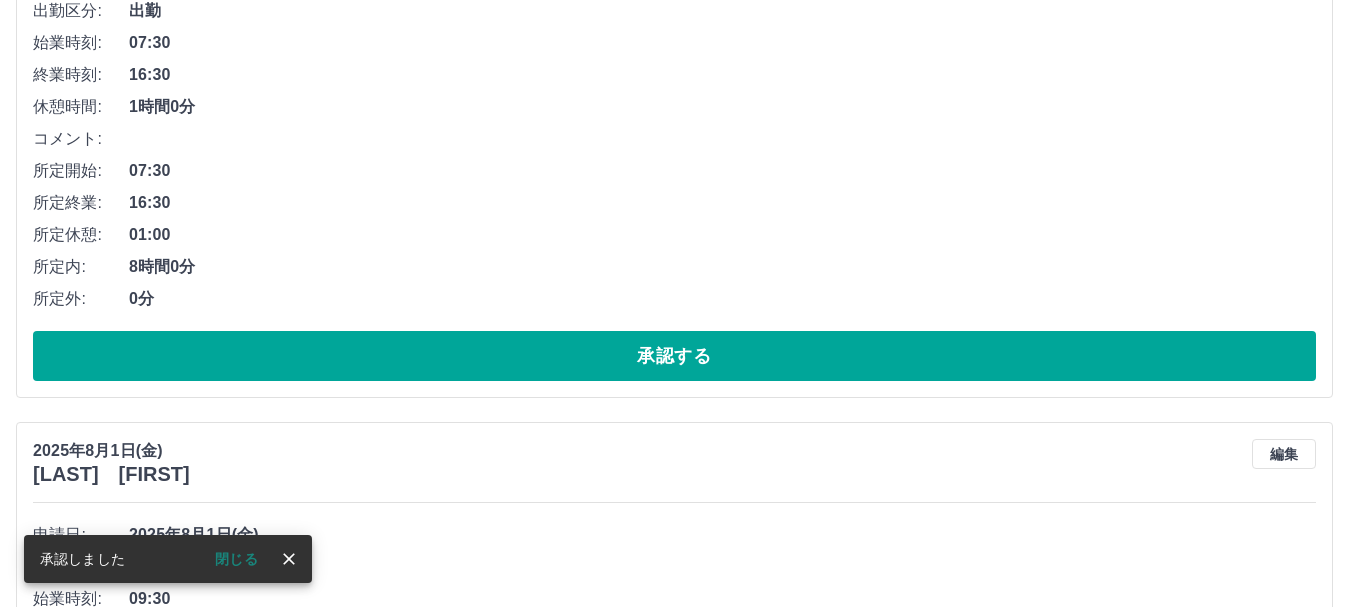 scroll, scrollTop: 372, scrollLeft: 0, axis: vertical 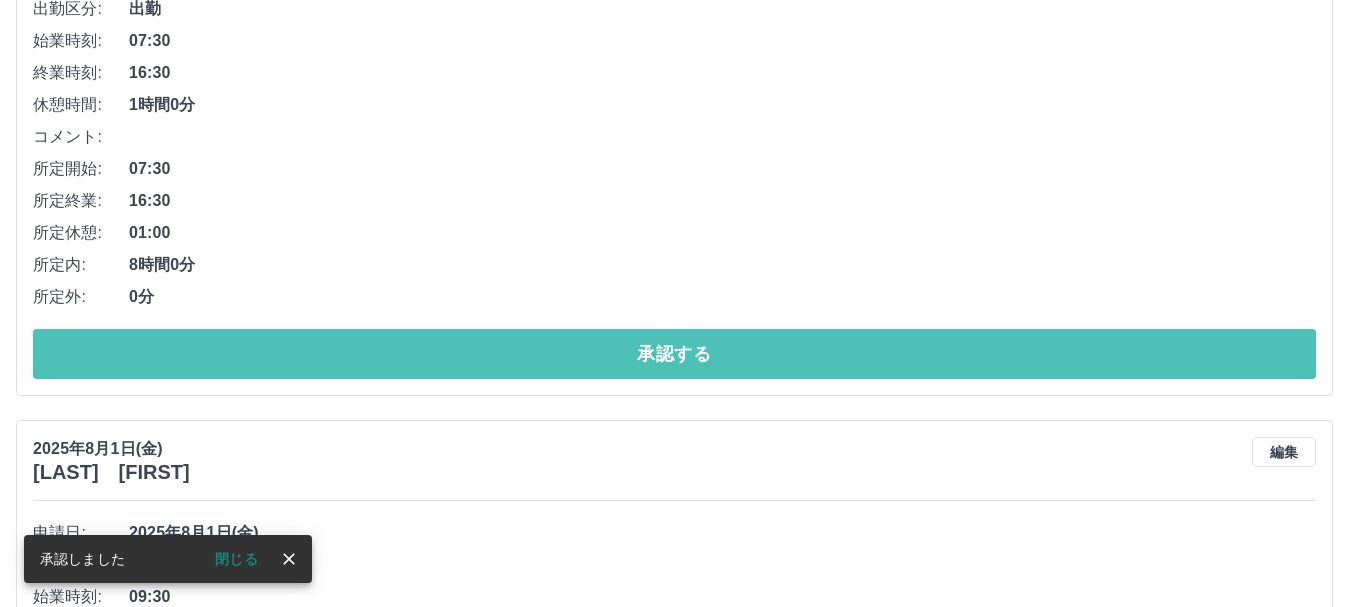 click on "承認する" at bounding box center (674, 354) 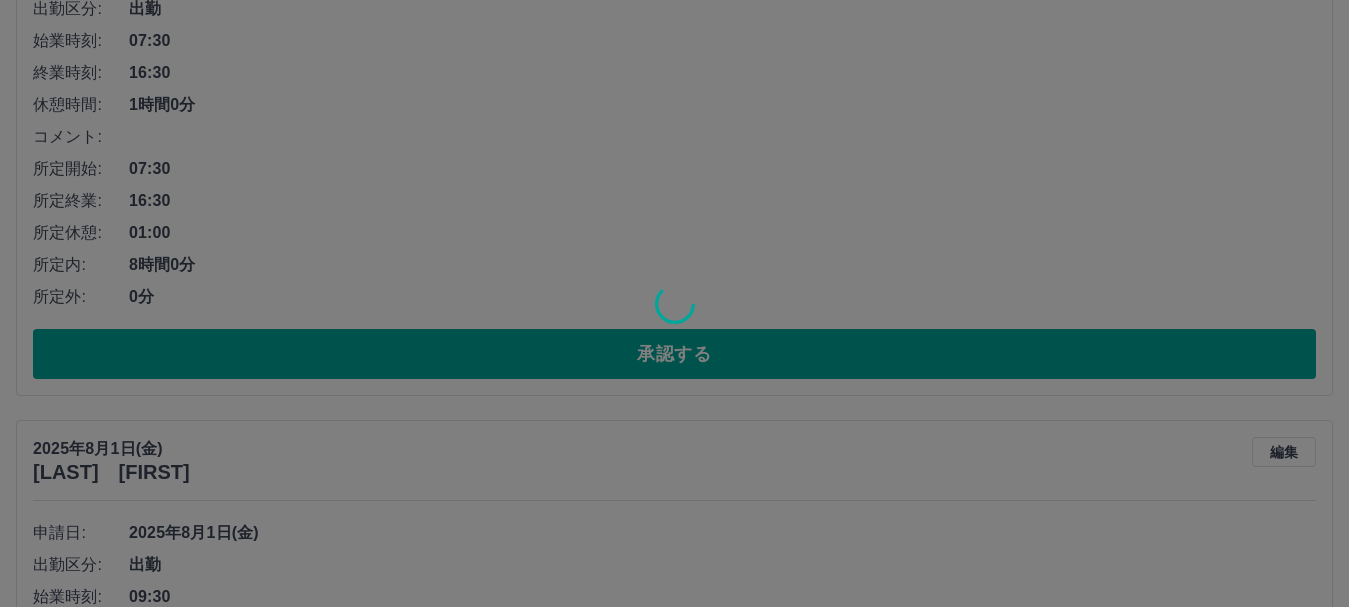 scroll, scrollTop: 0, scrollLeft: 0, axis: both 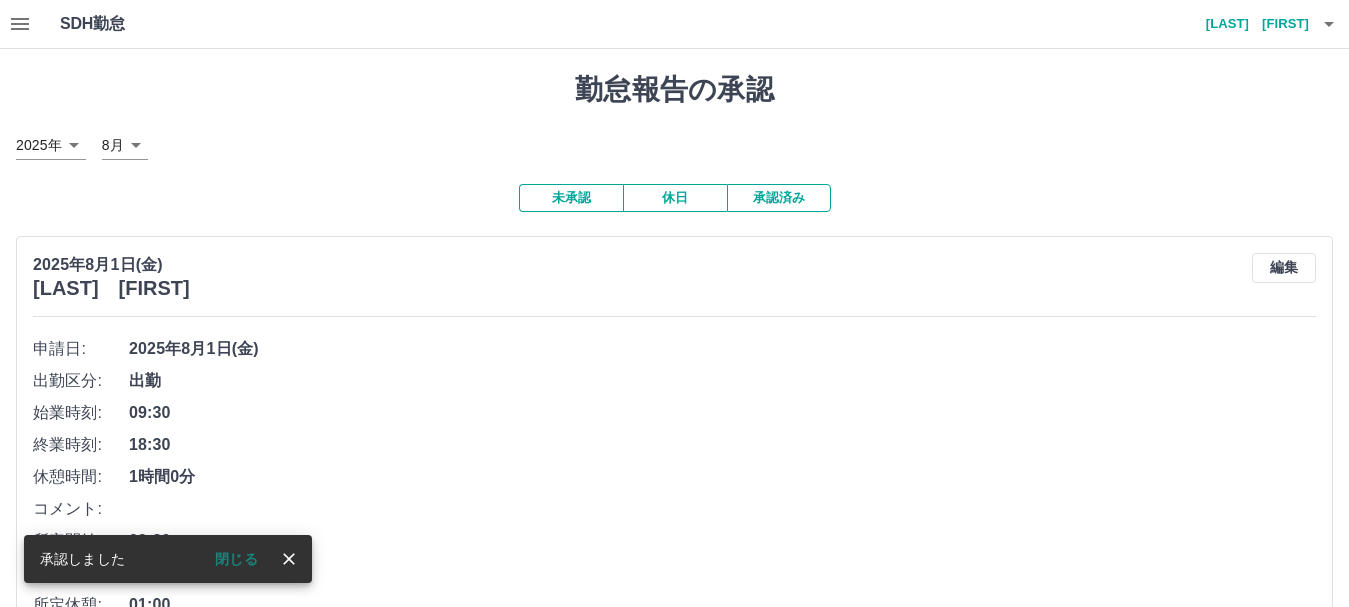 click on "2025年8月1日(金)" at bounding box center [722, 349] 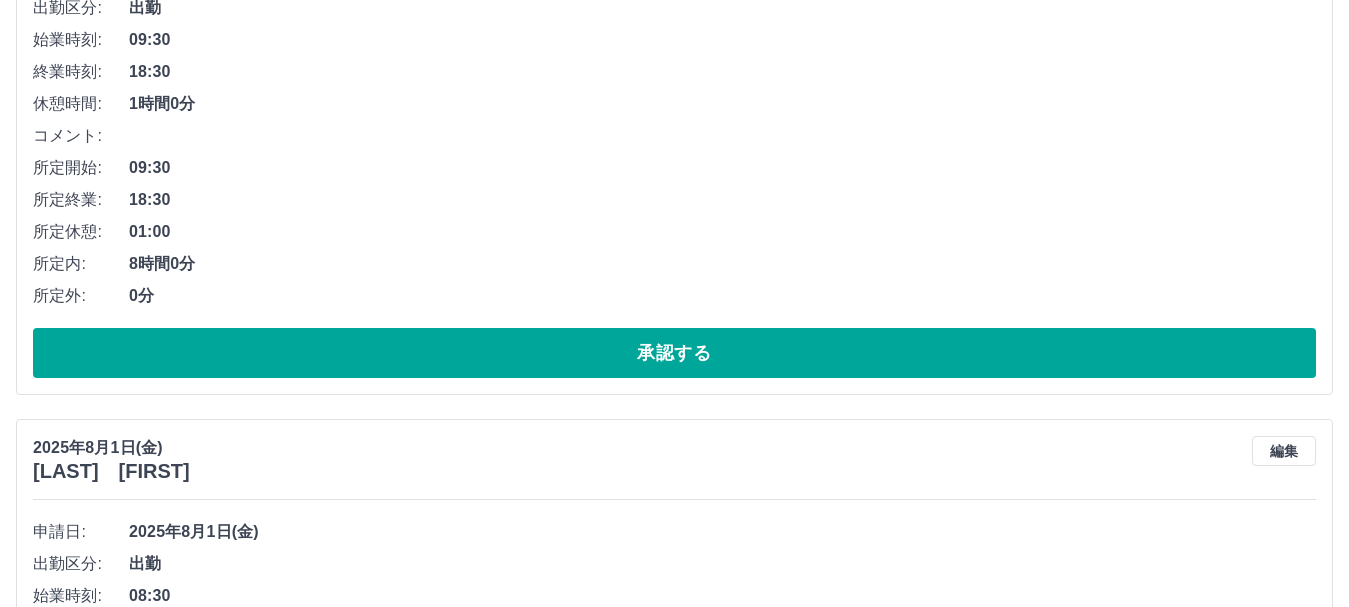 scroll, scrollTop: 374, scrollLeft: 0, axis: vertical 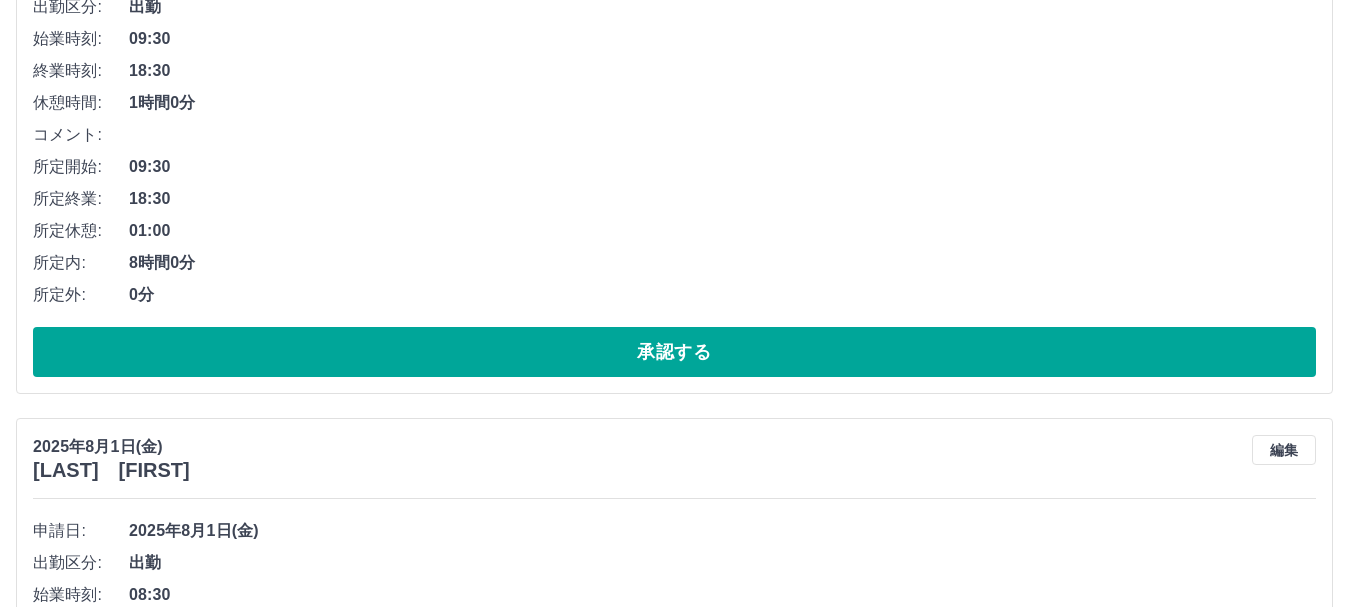 click on "承認する" at bounding box center (674, 352) 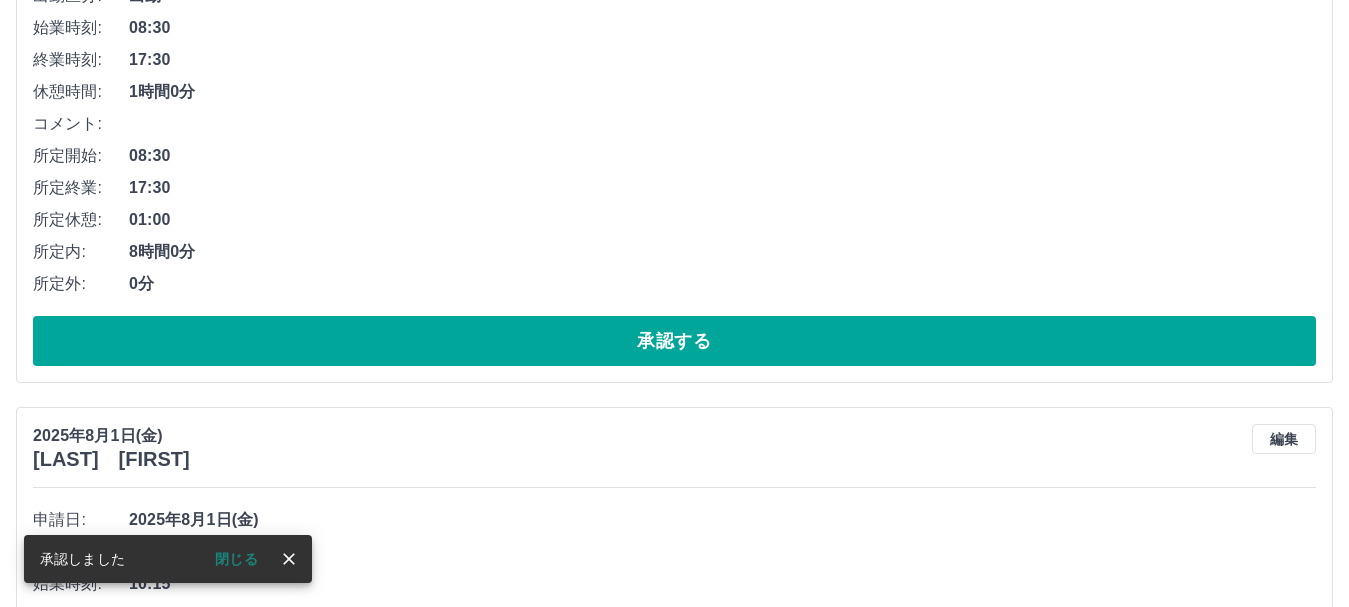 scroll, scrollTop: 389, scrollLeft: 0, axis: vertical 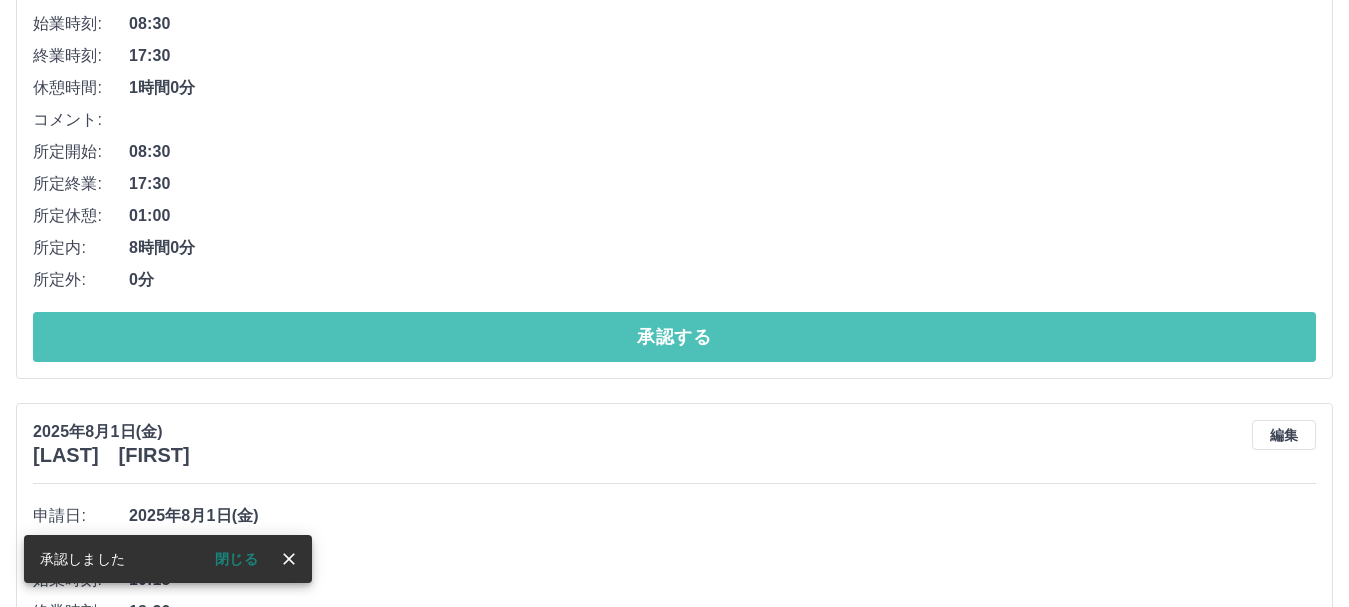 click on "承認する" at bounding box center (674, 337) 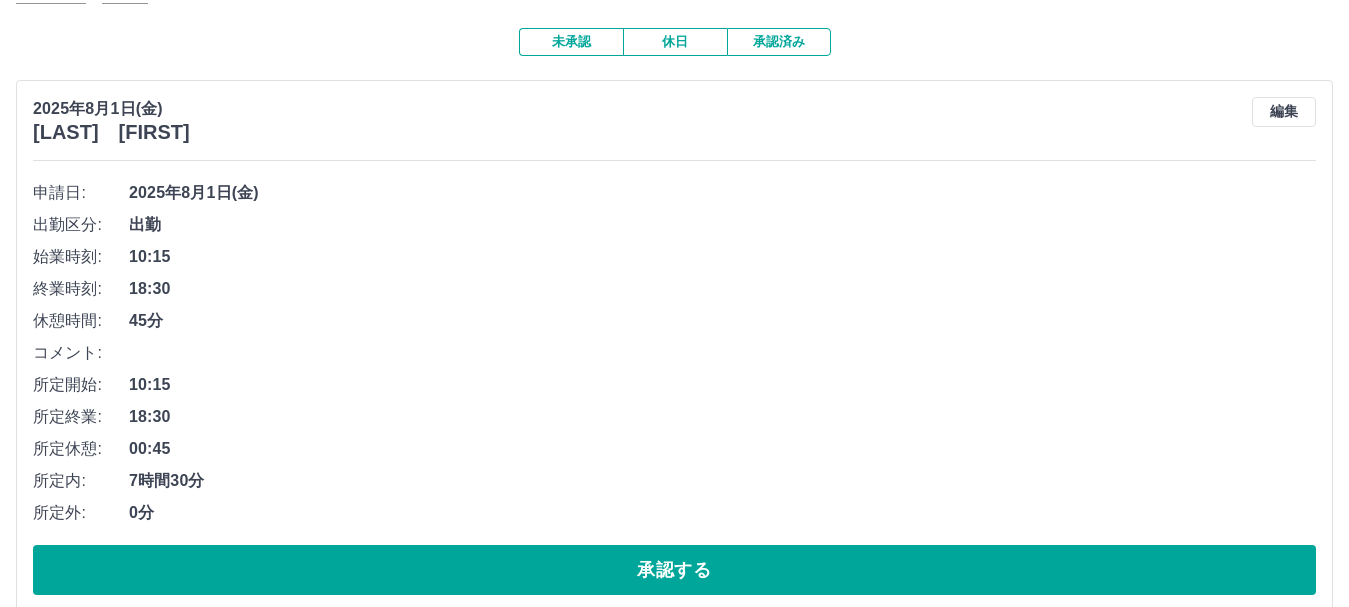 scroll, scrollTop: 187, scrollLeft: 0, axis: vertical 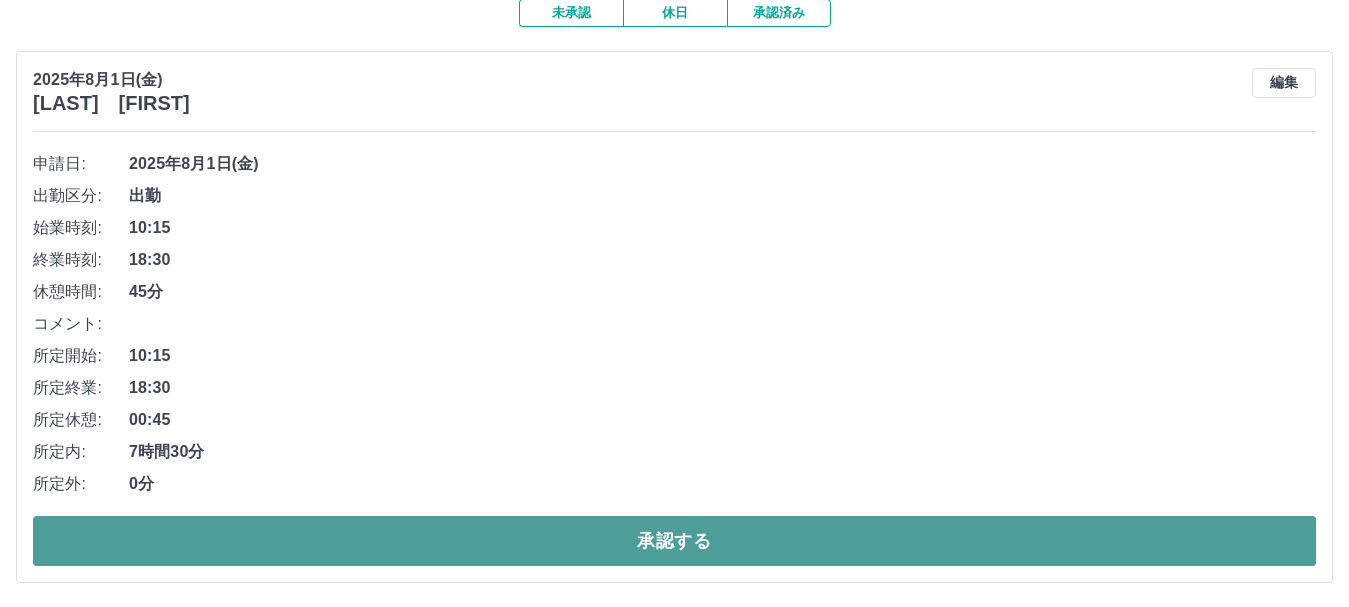 drag, startPoint x: 320, startPoint y: 535, endPoint x: 215, endPoint y: 527, distance: 105.30432 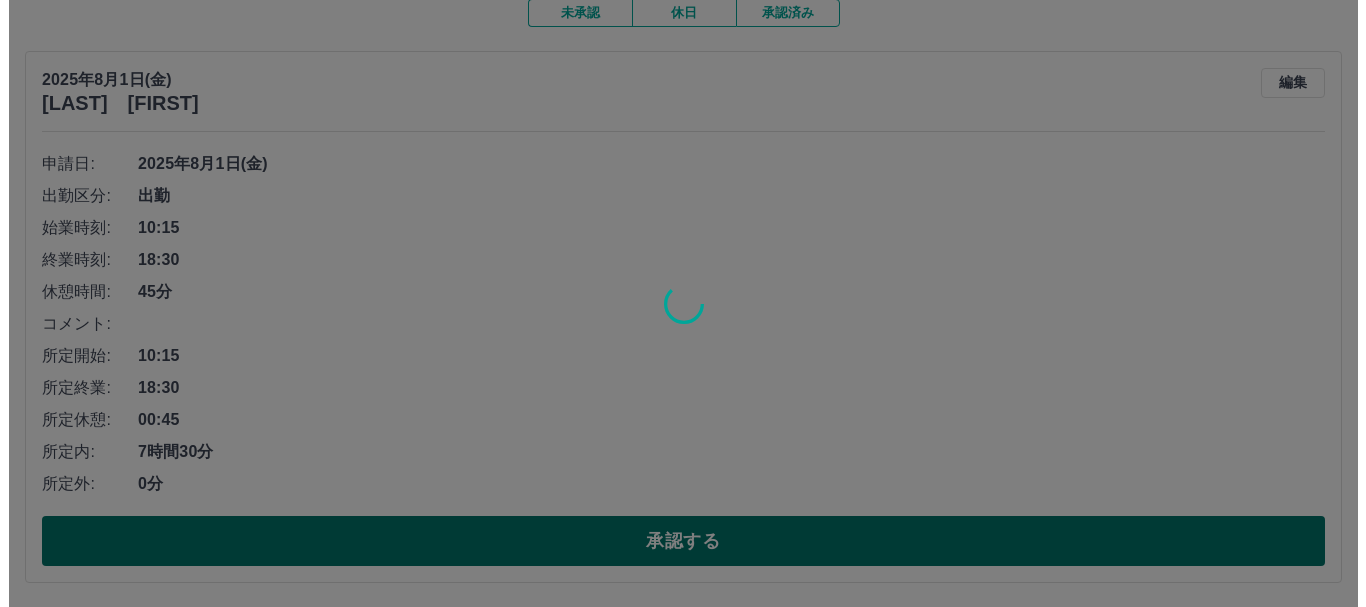 scroll, scrollTop: 0, scrollLeft: 0, axis: both 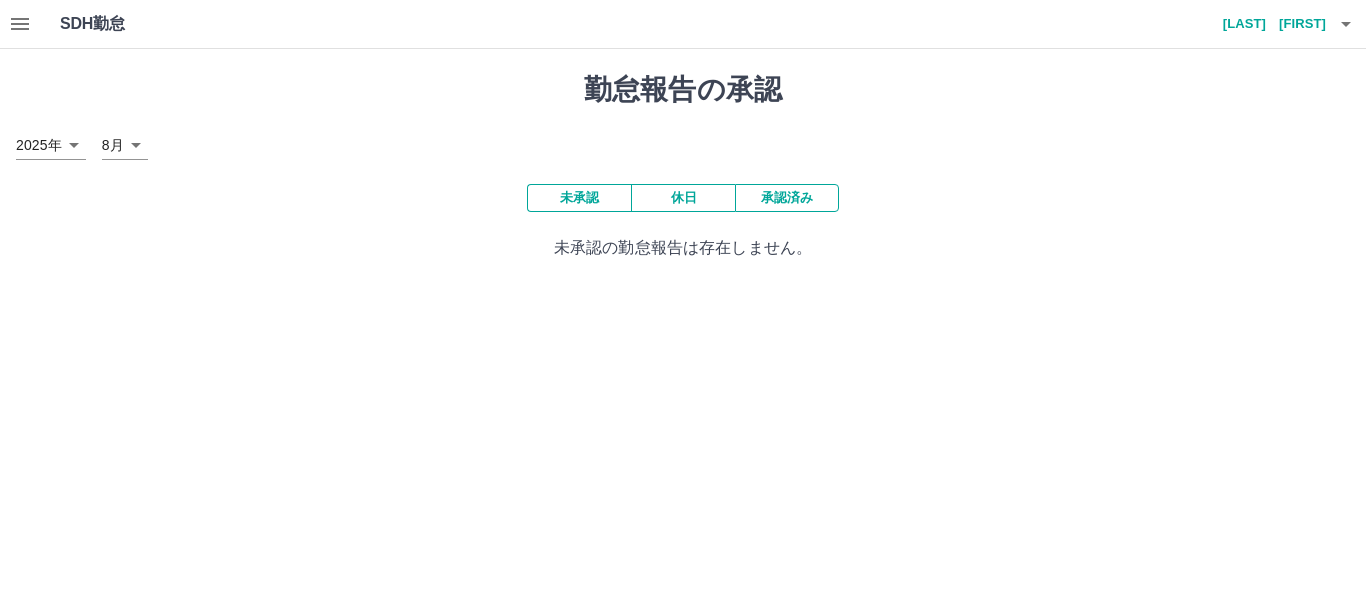 click 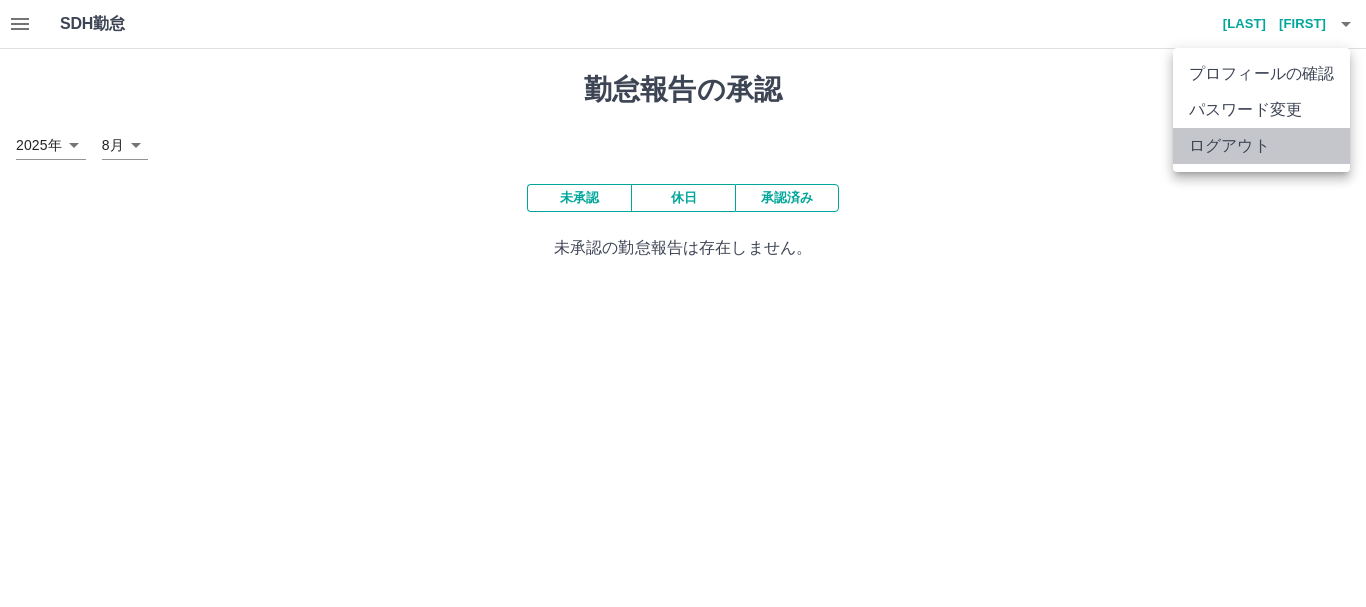 click on "ログアウト" at bounding box center [1261, 146] 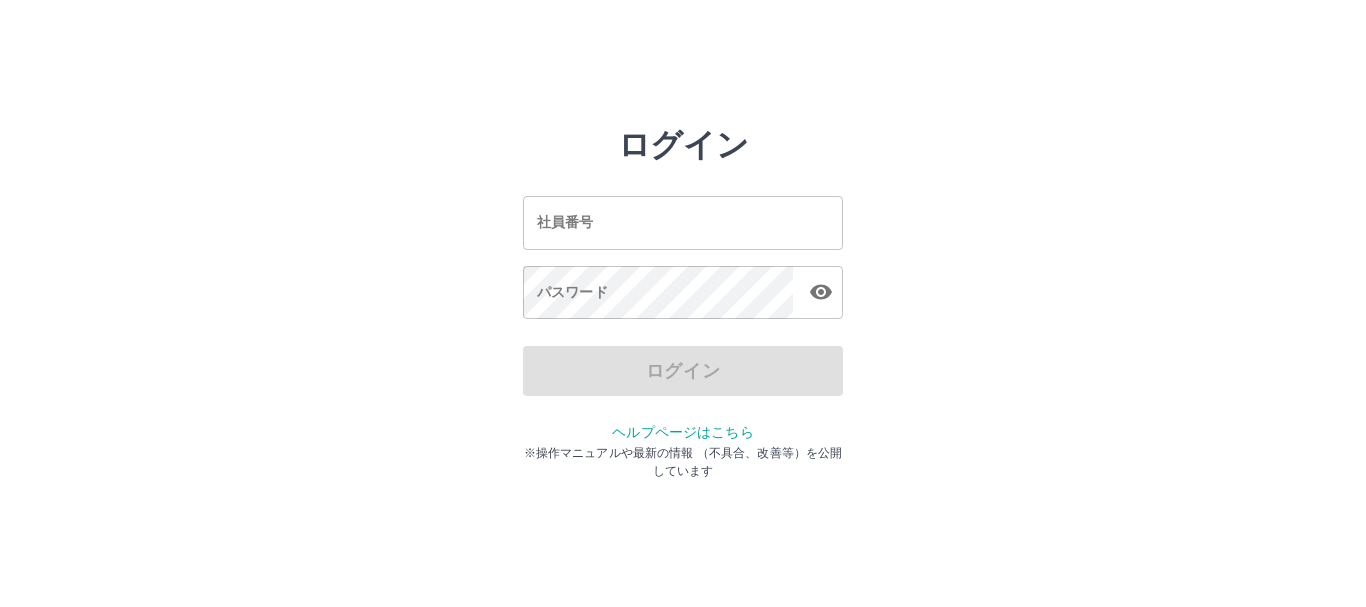 scroll, scrollTop: 0, scrollLeft: 0, axis: both 